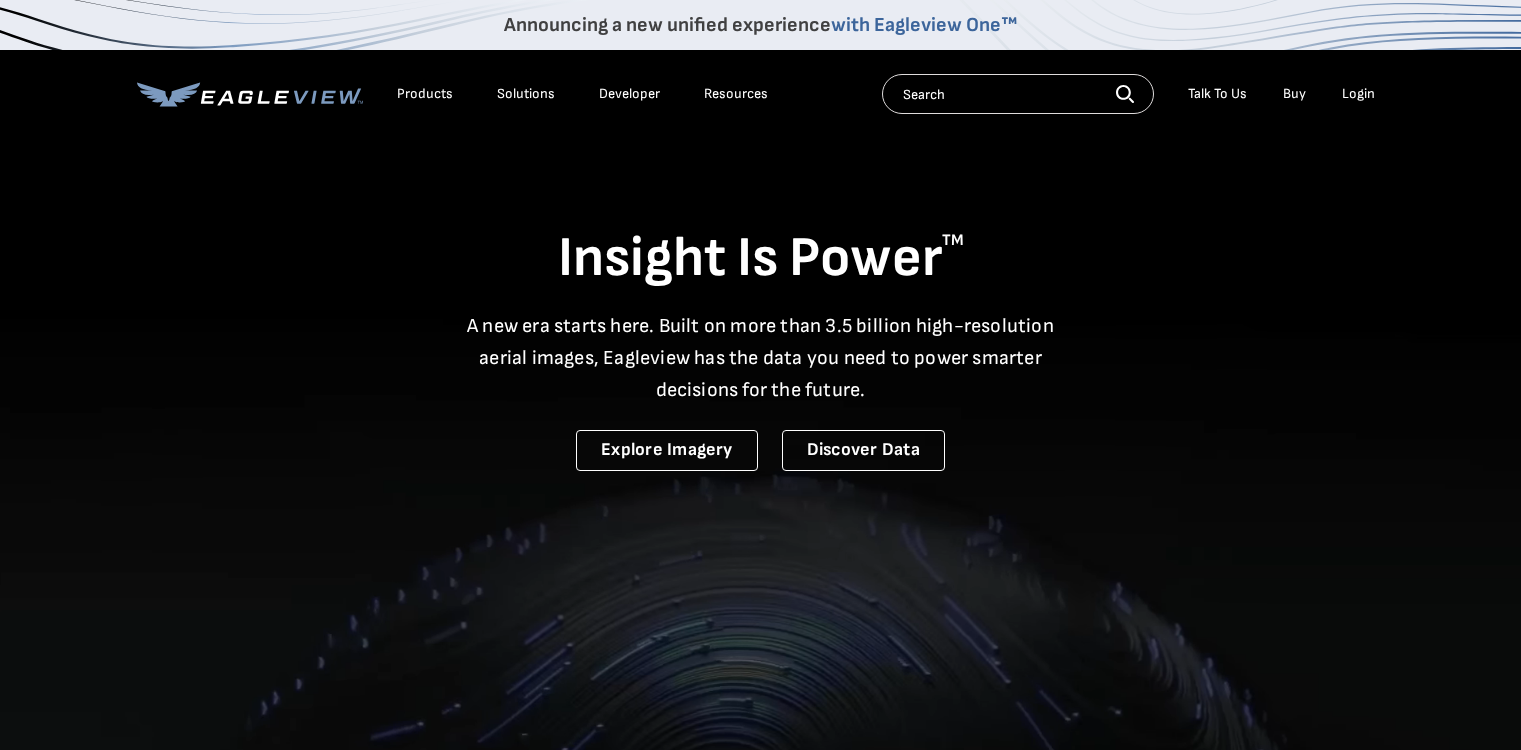 scroll, scrollTop: 0, scrollLeft: 0, axis: both 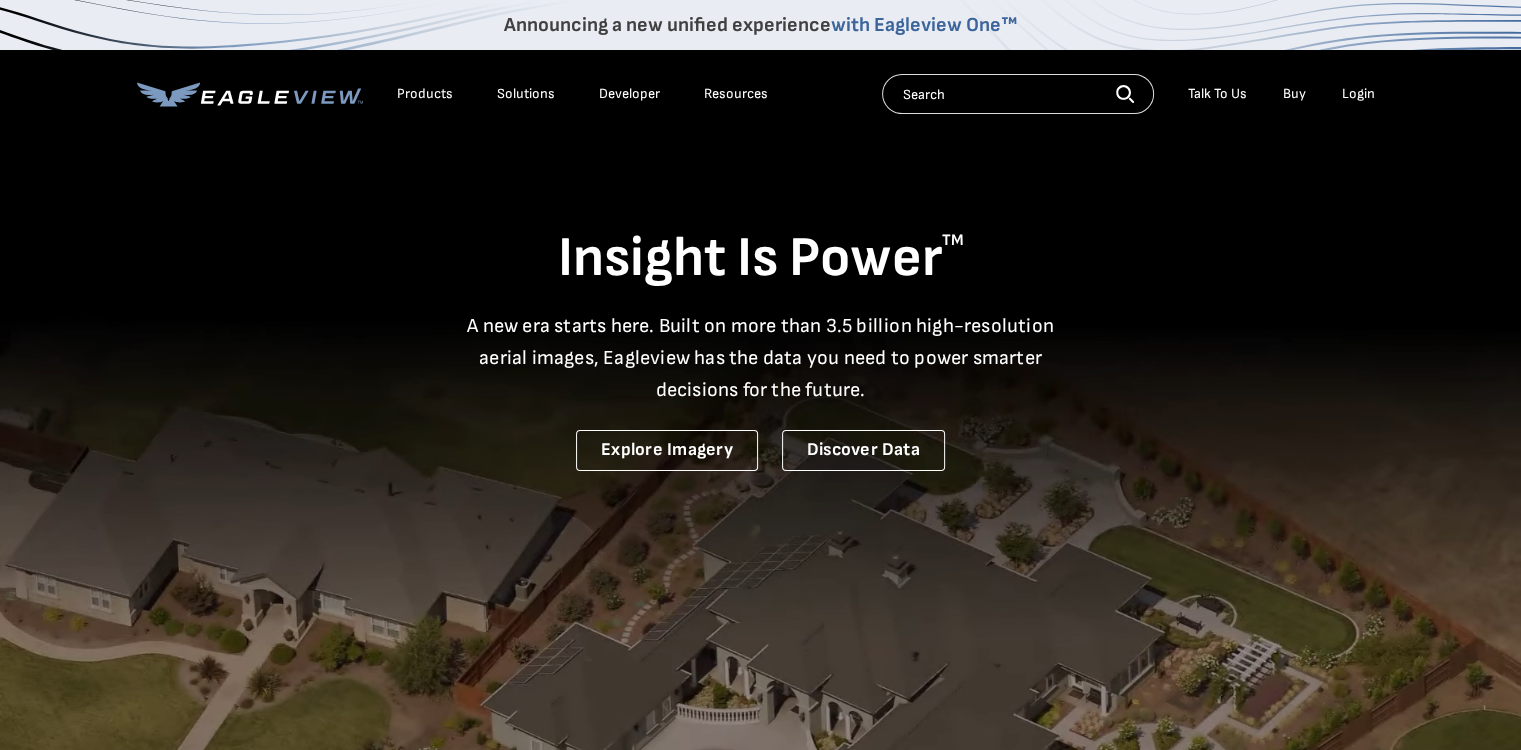 drag, startPoint x: 0, startPoint y: 0, endPoint x: 1361, endPoint y: 96, distance: 1364.3816 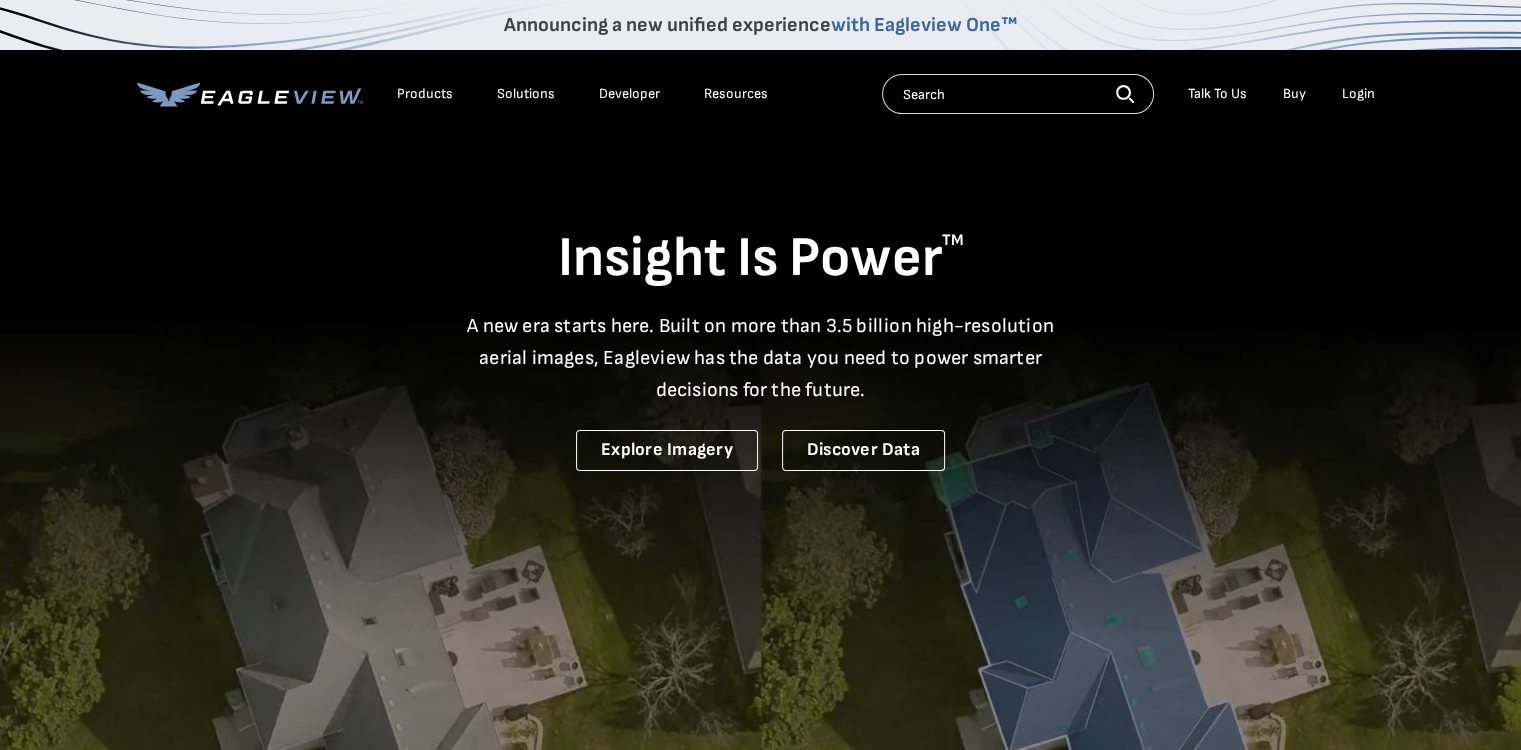 click on "Login" at bounding box center [1358, 94] 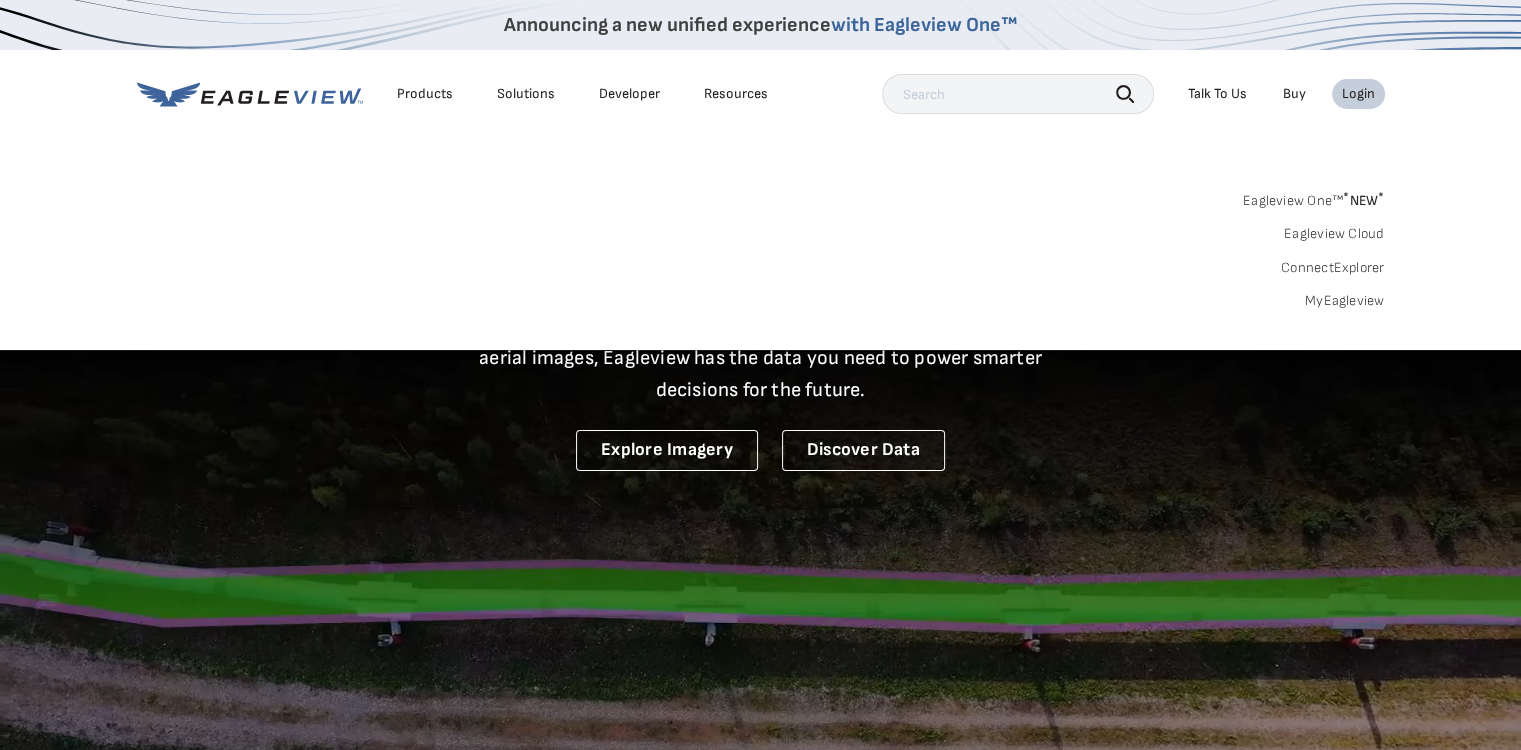 click on "MyEagleview" at bounding box center (1345, 301) 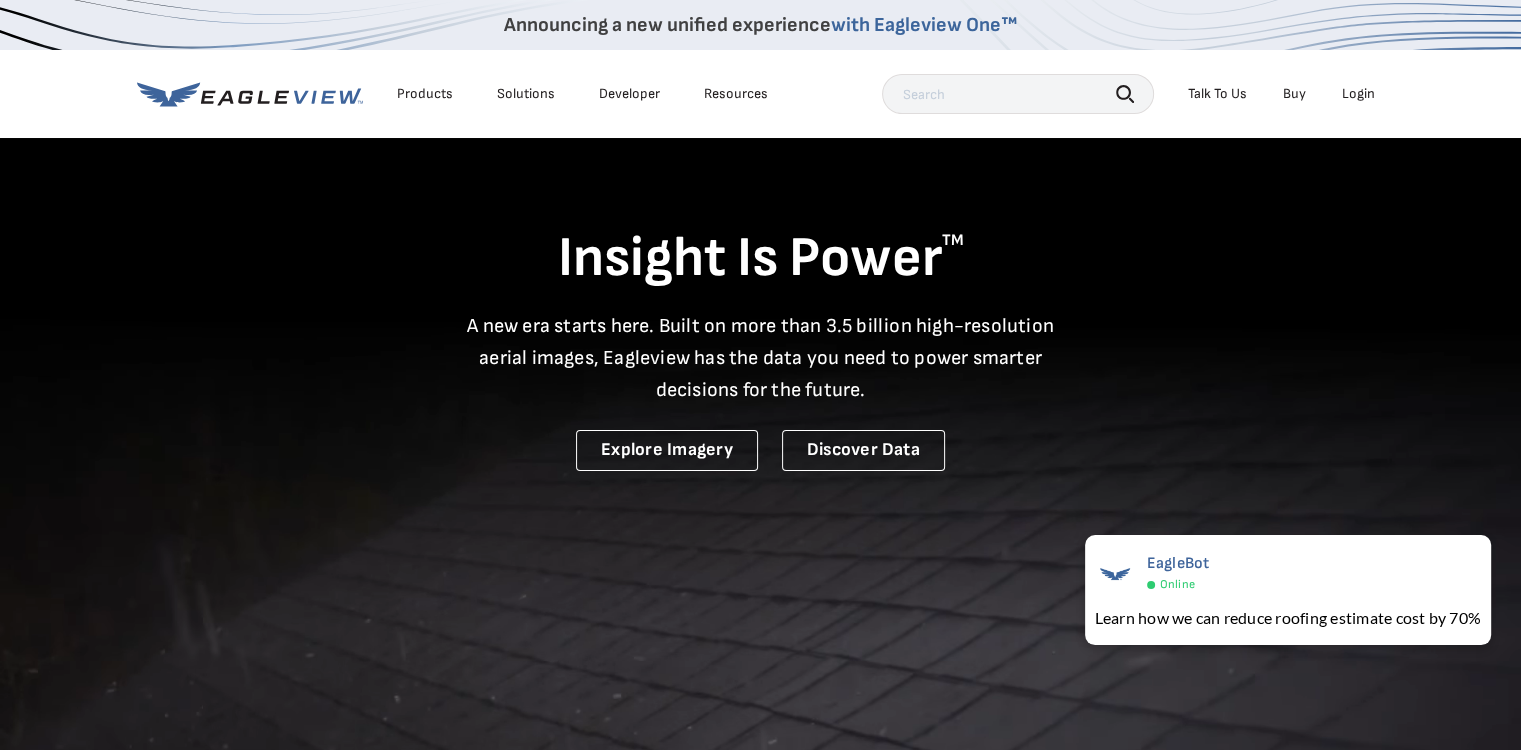 click on "Login" at bounding box center (1358, 94) 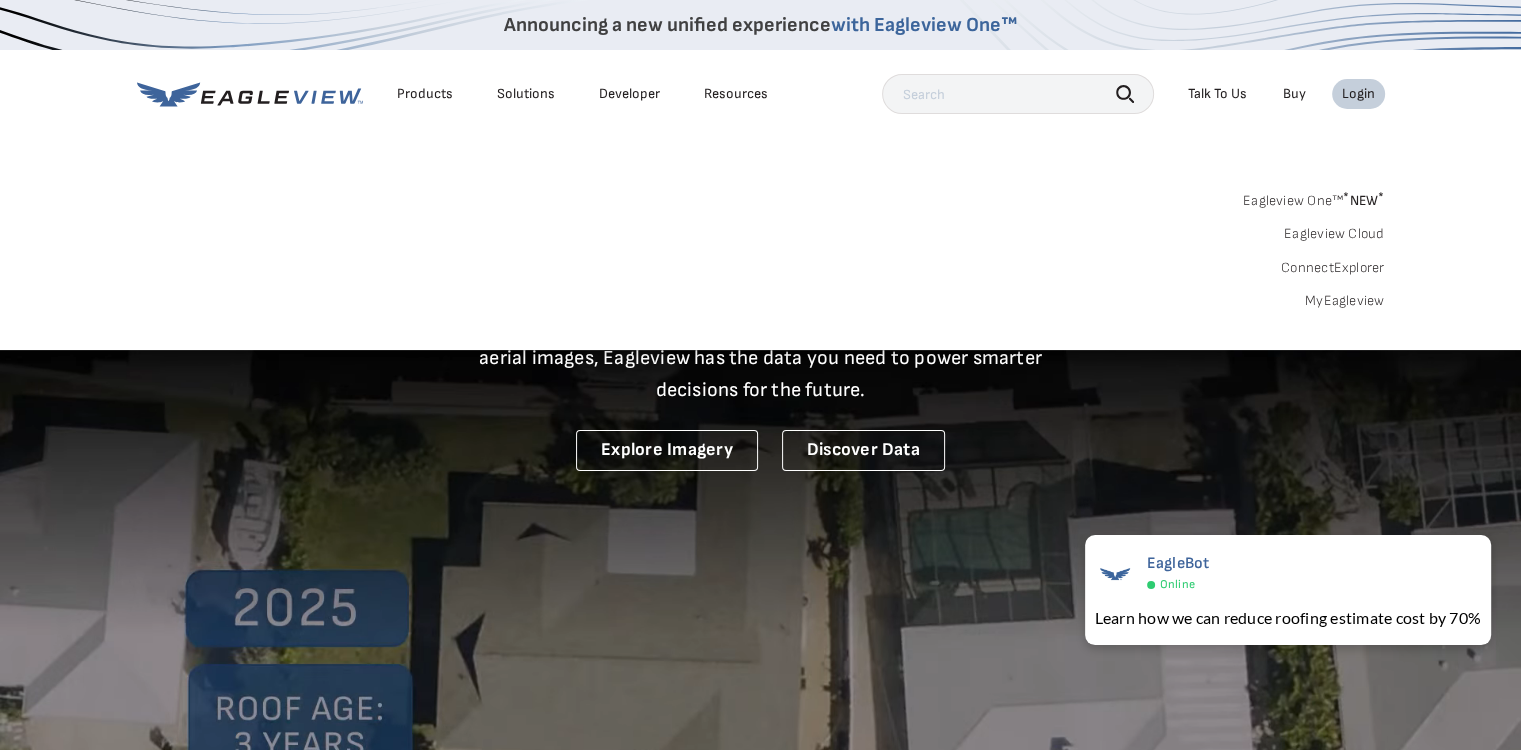 click on "MyEagleview" at bounding box center [1345, 301] 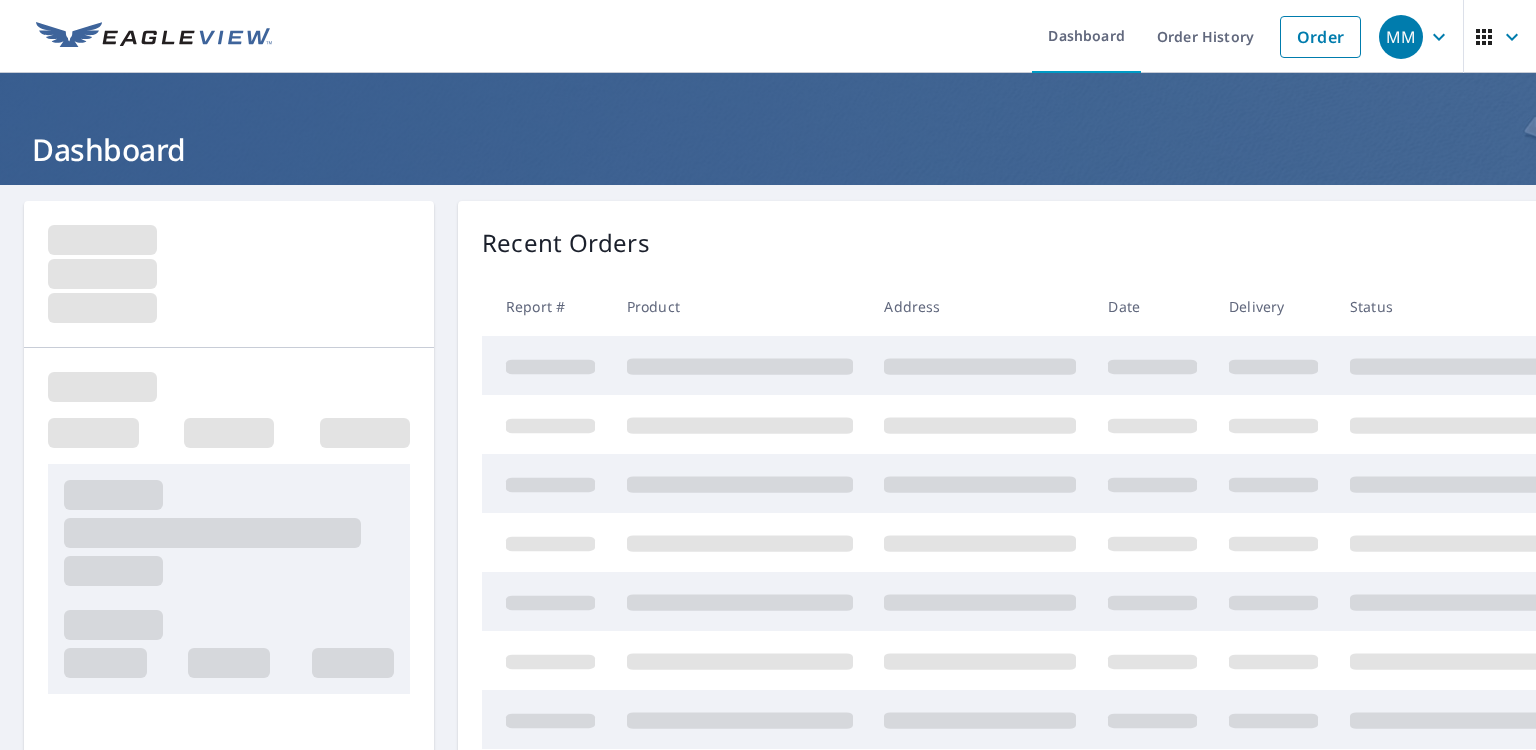 scroll, scrollTop: 0, scrollLeft: 0, axis: both 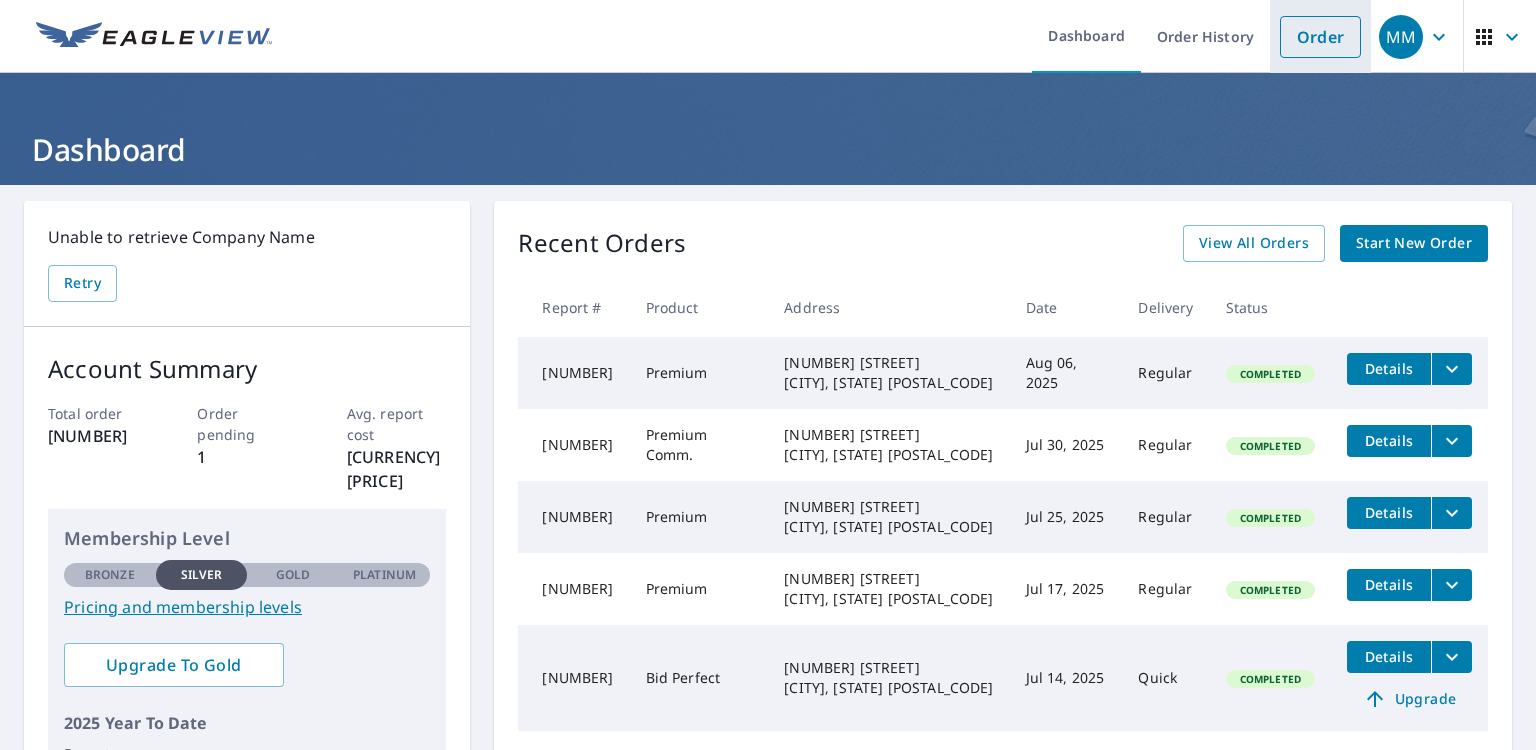 click on "Order" at bounding box center (1320, 37) 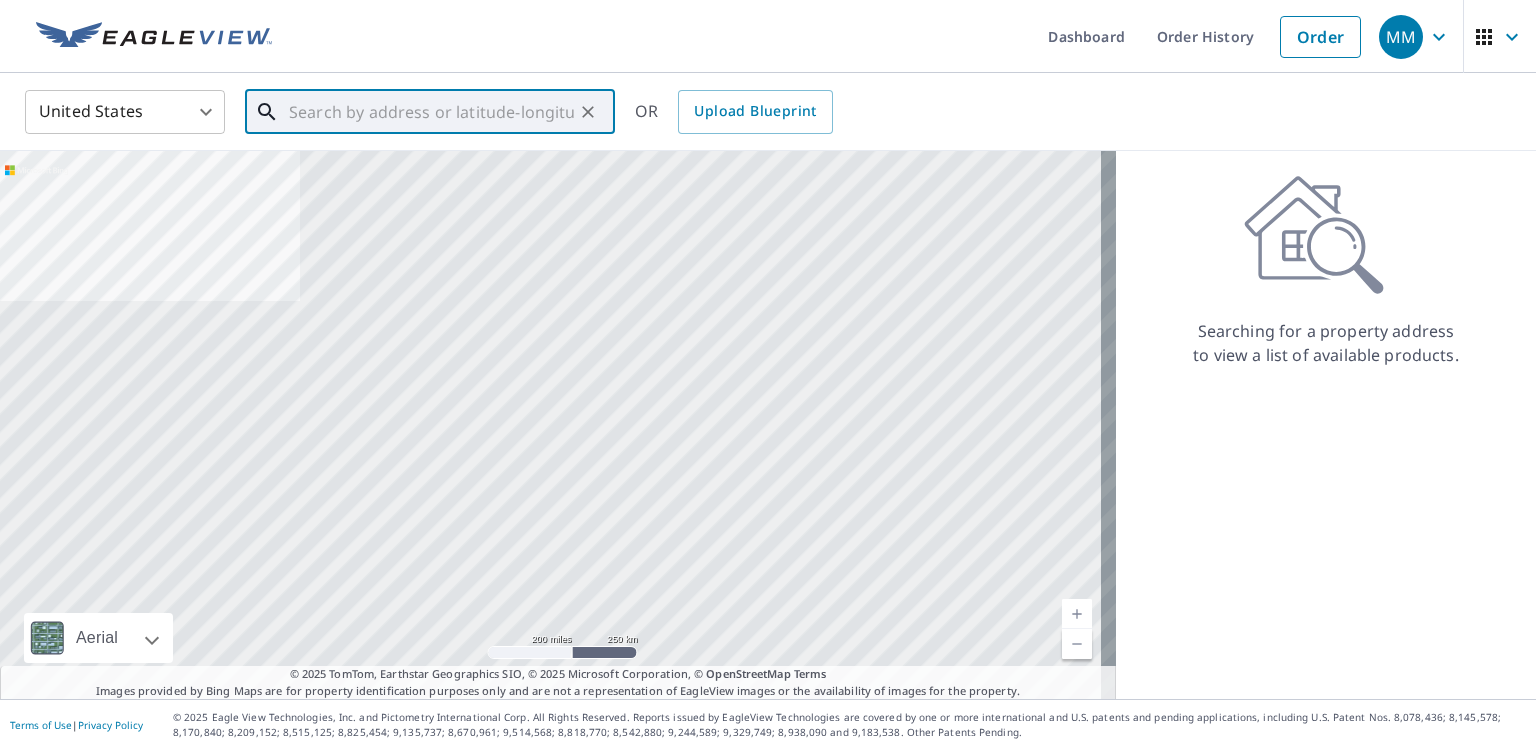 click at bounding box center (431, 112) 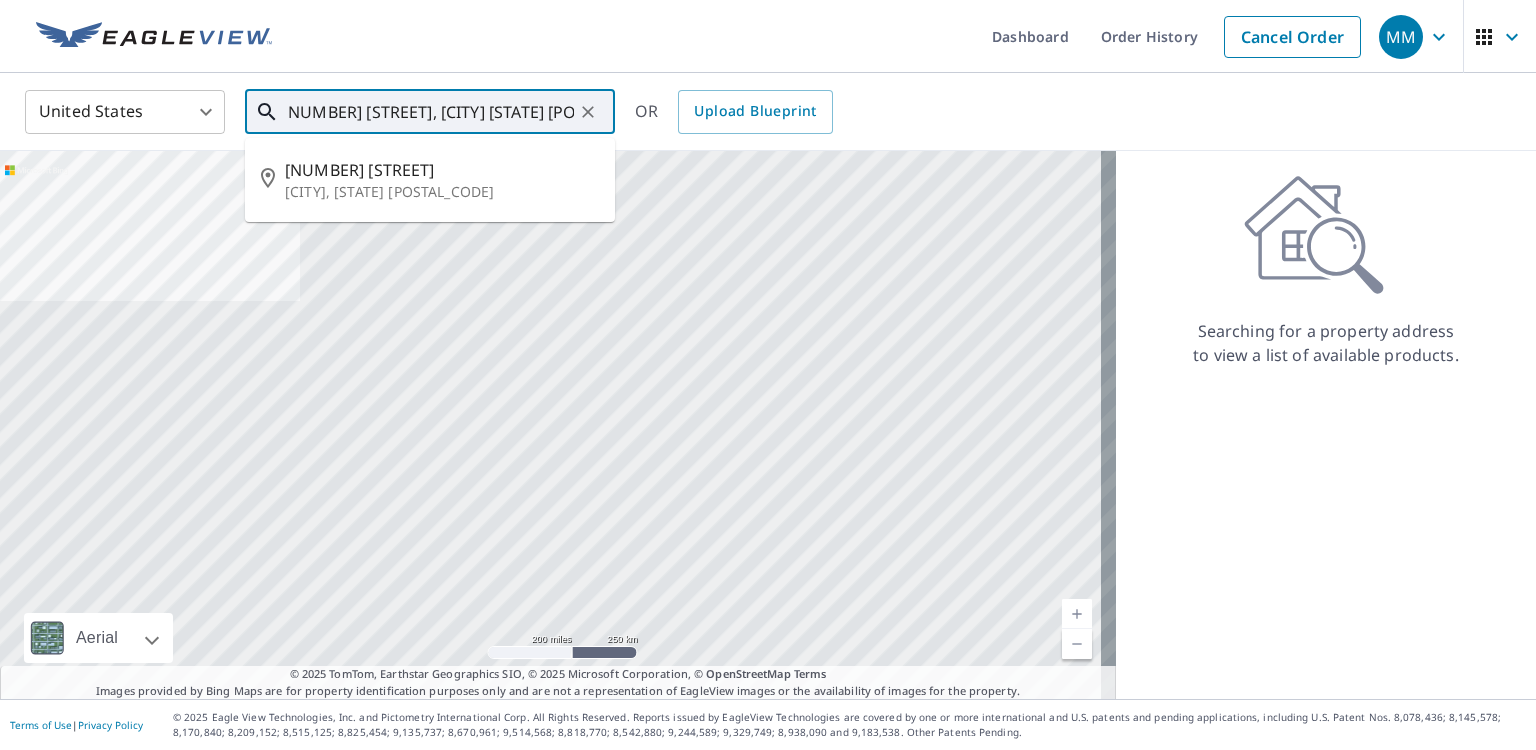 scroll, scrollTop: 0, scrollLeft: 0, axis: both 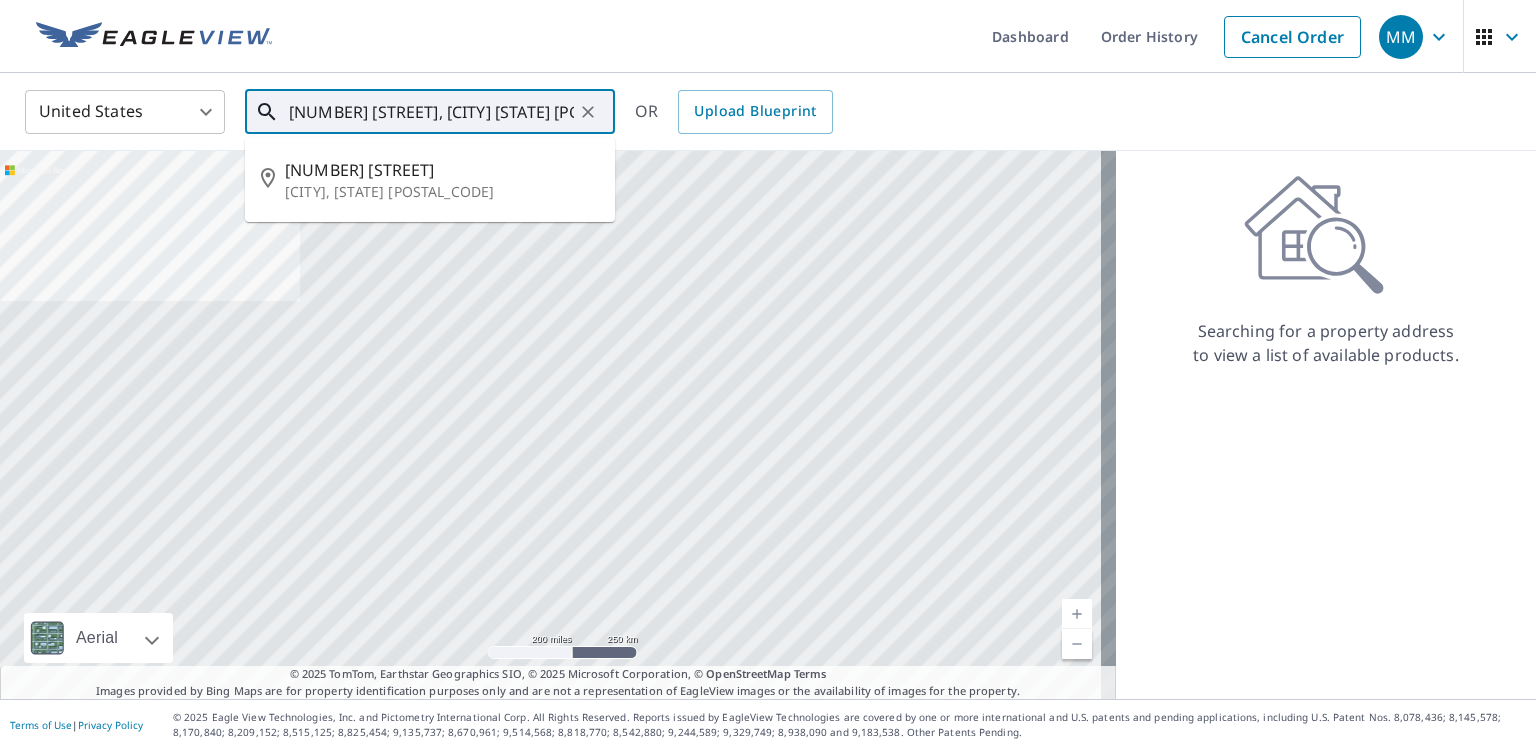 type on "[NUMBER] [STREET], [CITY] [STATE] [POSTAL_CODE]" 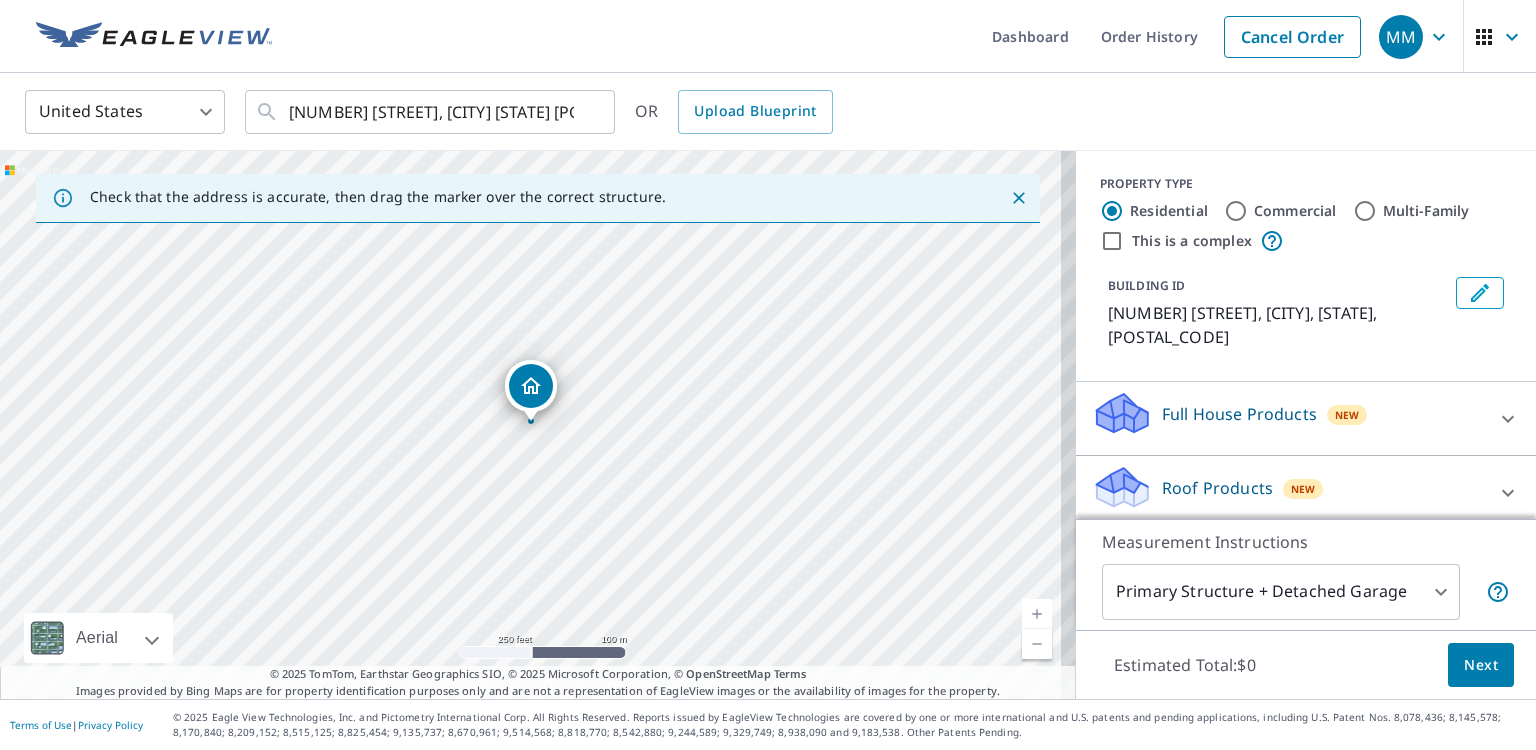 click 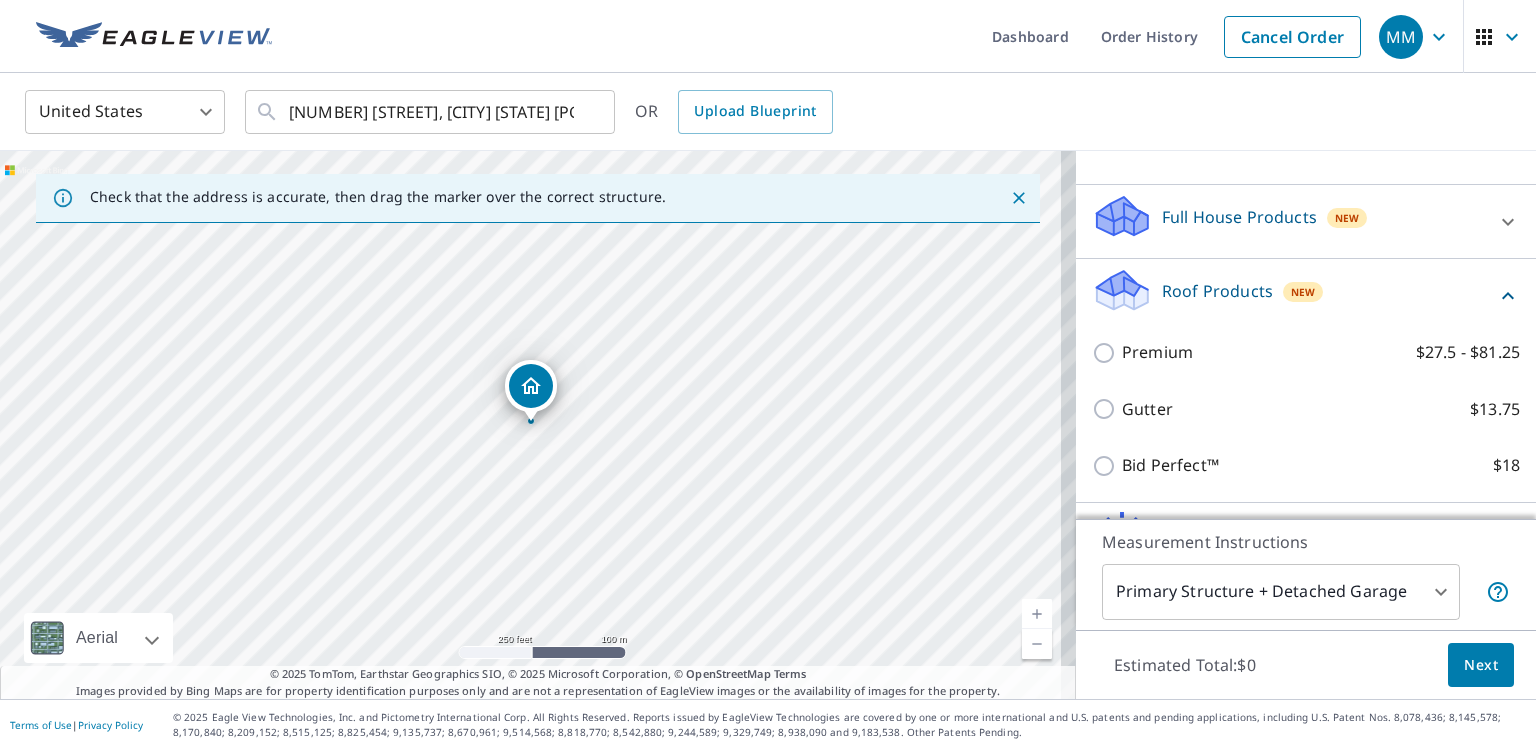 scroll, scrollTop: 200, scrollLeft: 0, axis: vertical 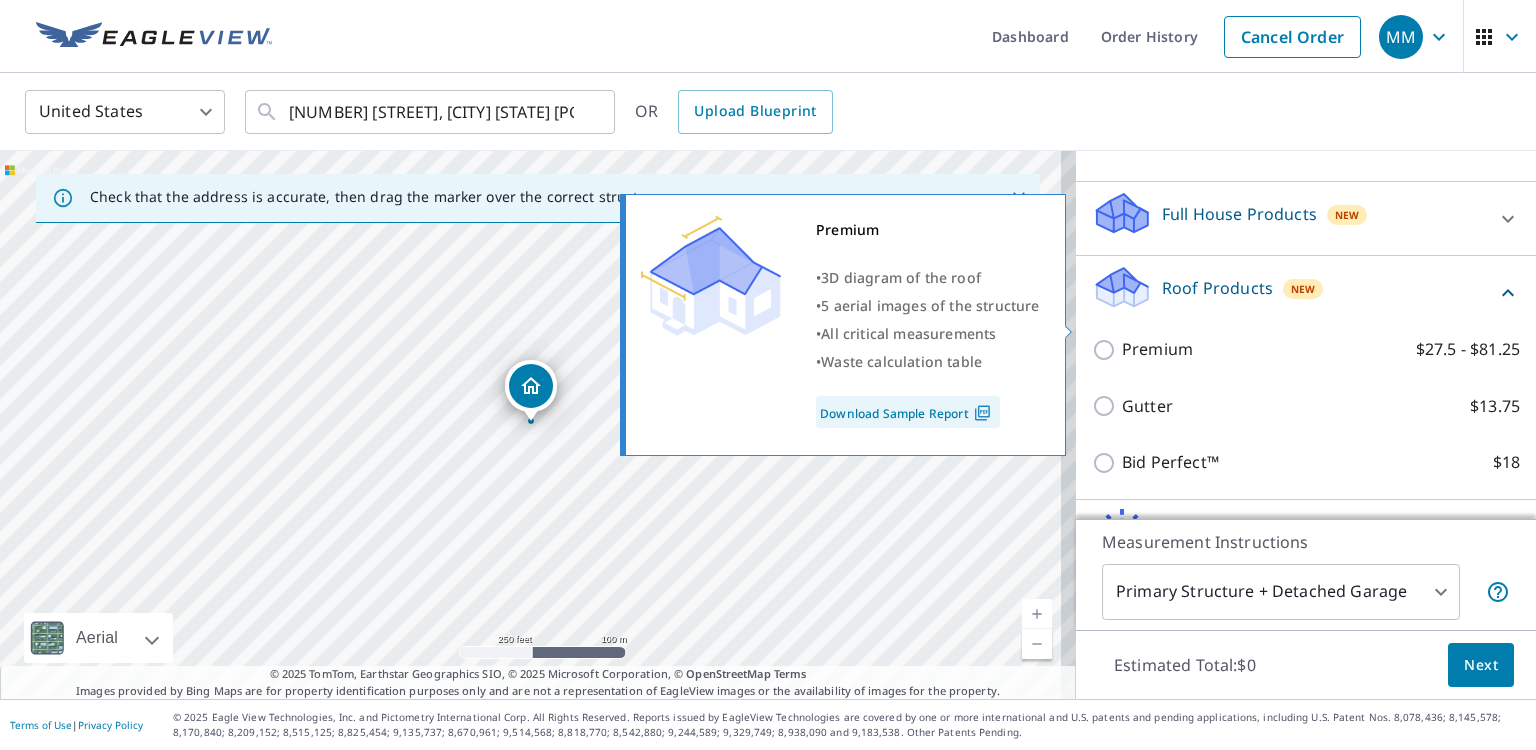 click on "Premium $27.5 - $81.25" at bounding box center (1107, 350) 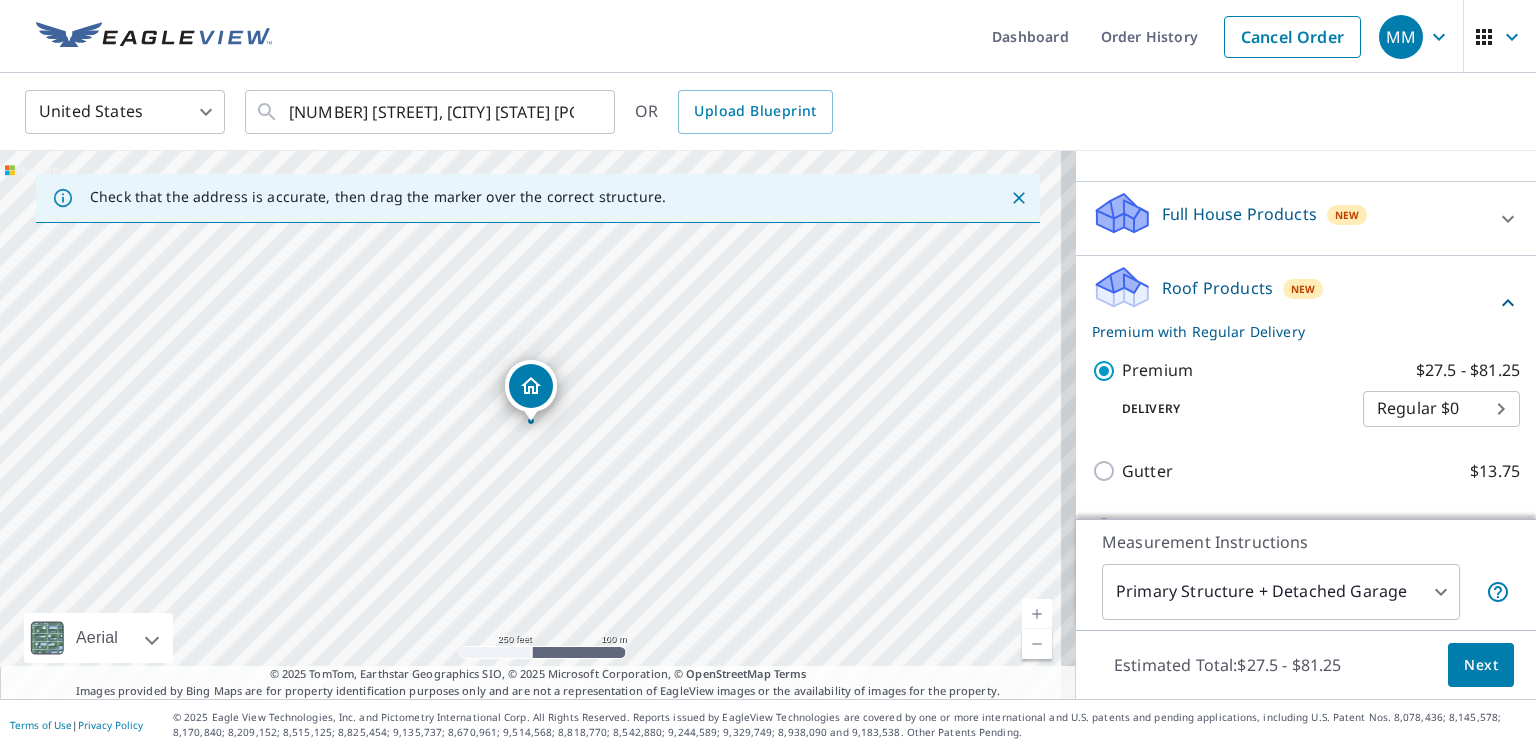click on "Next" at bounding box center (1481, 665) 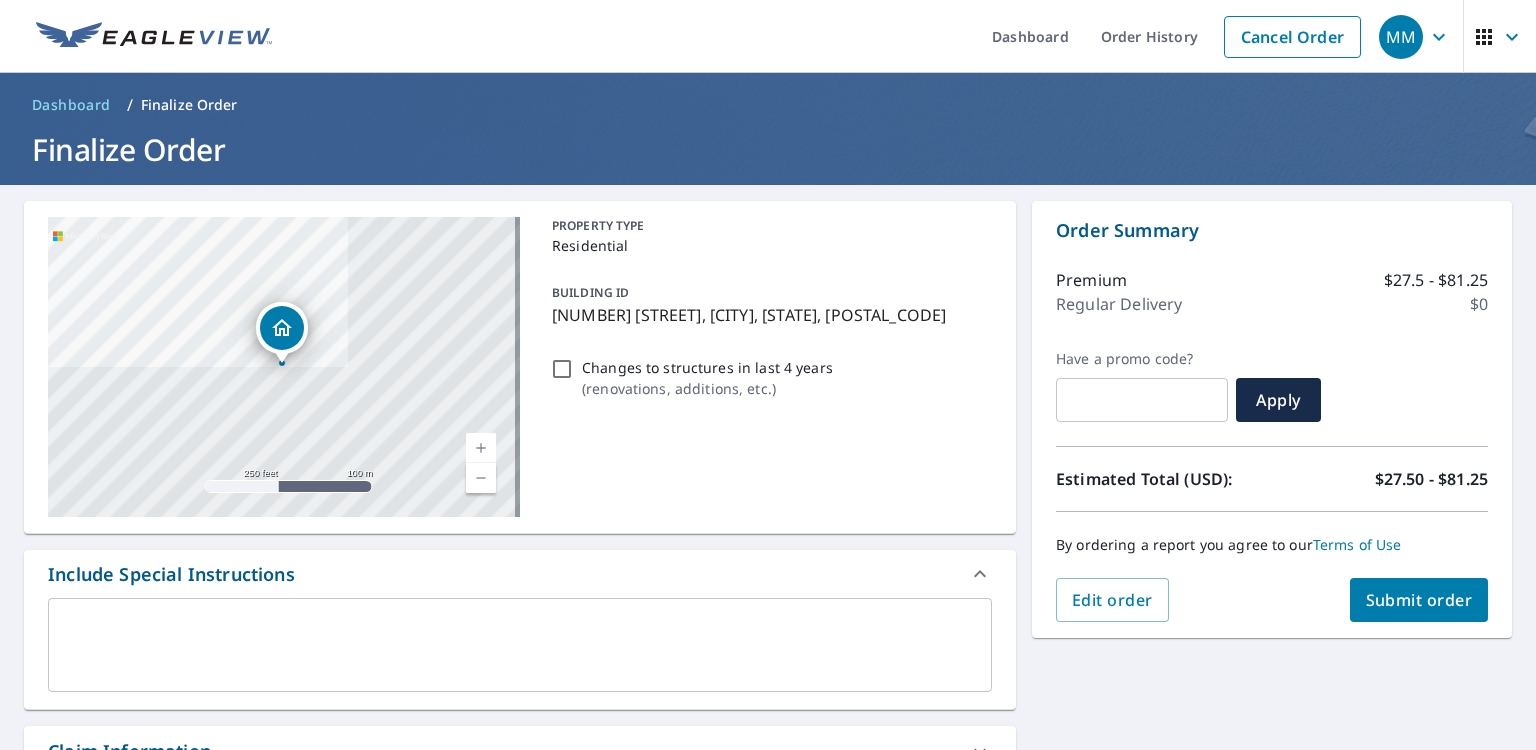 scroll, scrollTop: 508, scrollLeft: 0, axis: vertical 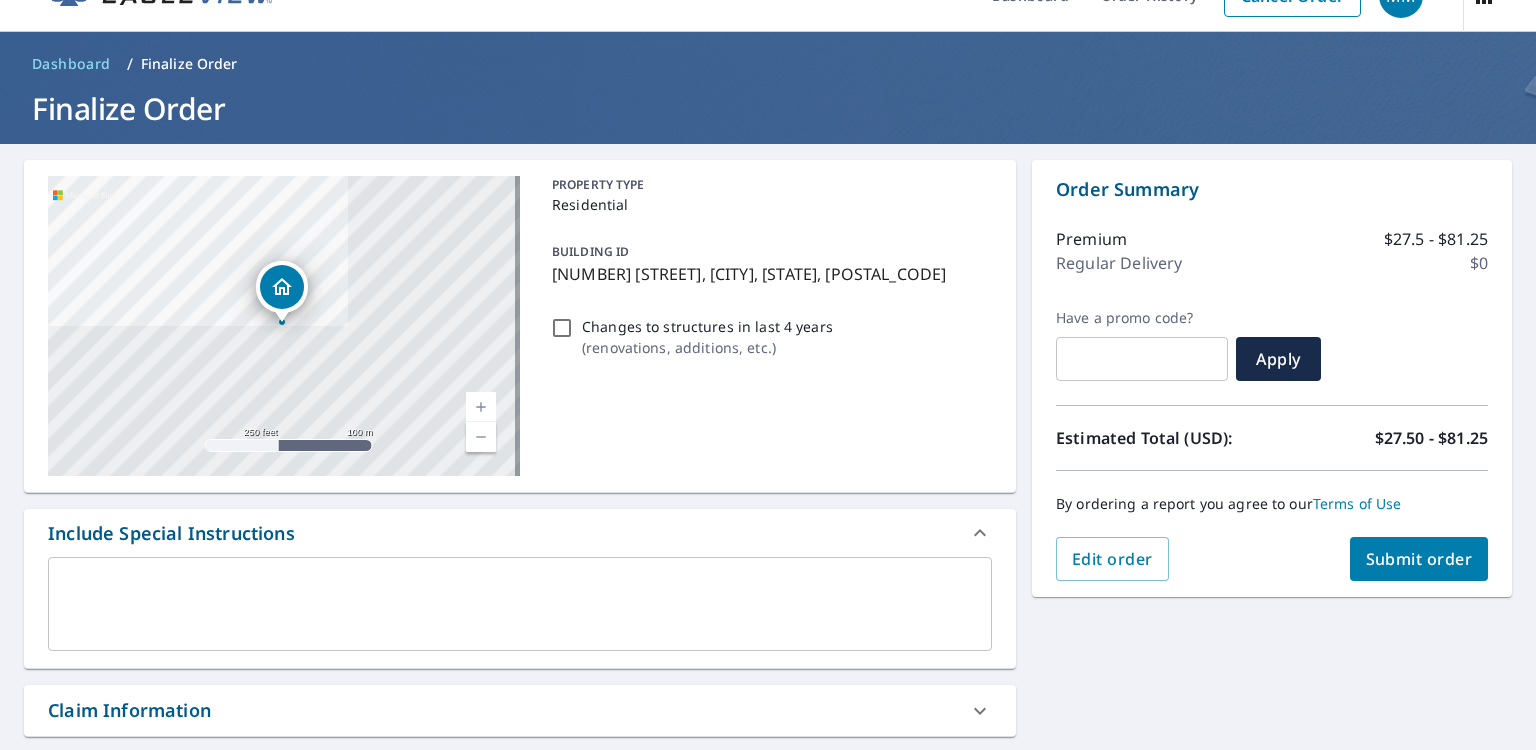 click on "Submit order" at bounding box center [1419, 559] 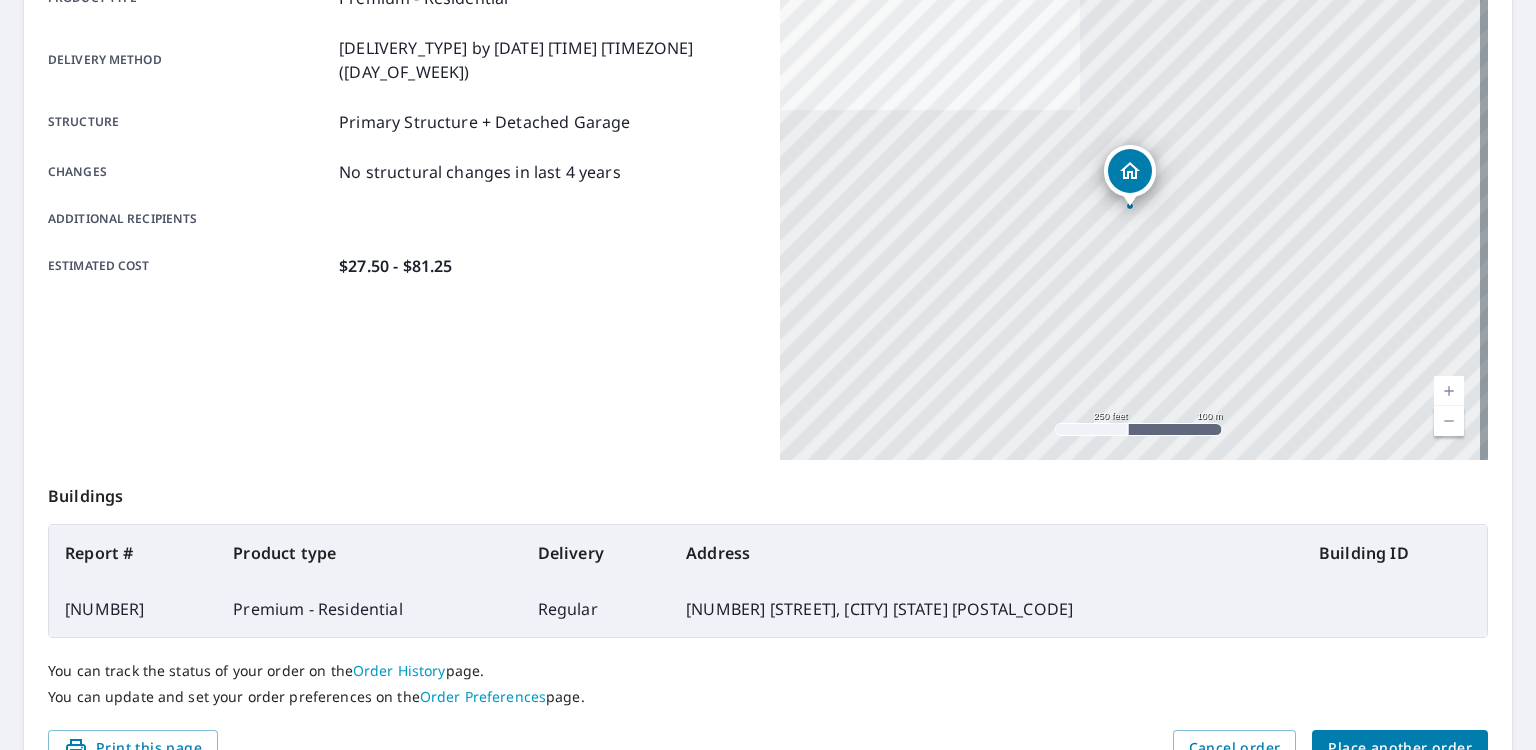 scroll, scrollTop: 426, scrollLeft: 0, axis: vertical 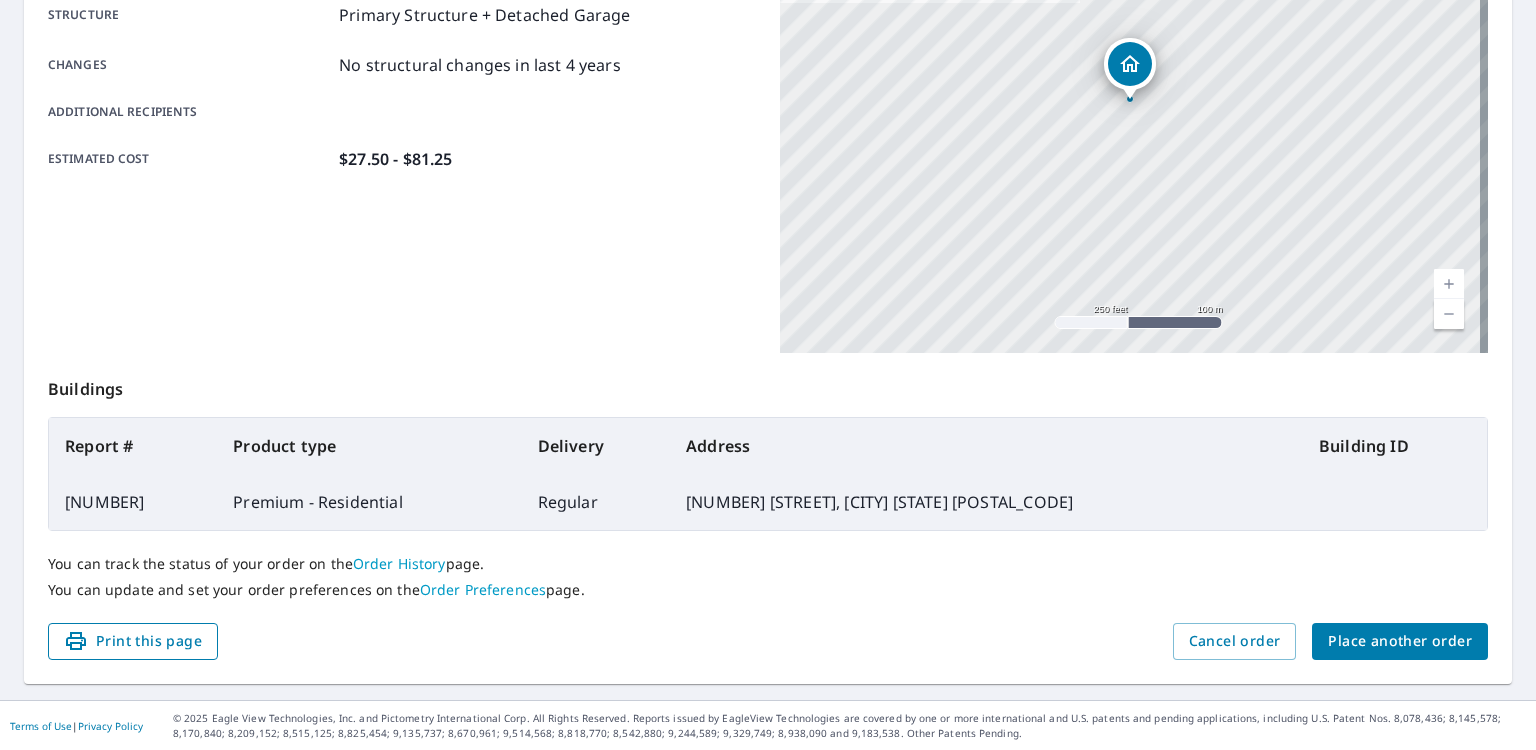 click on "Print this page" at bounding box center [133, 641] 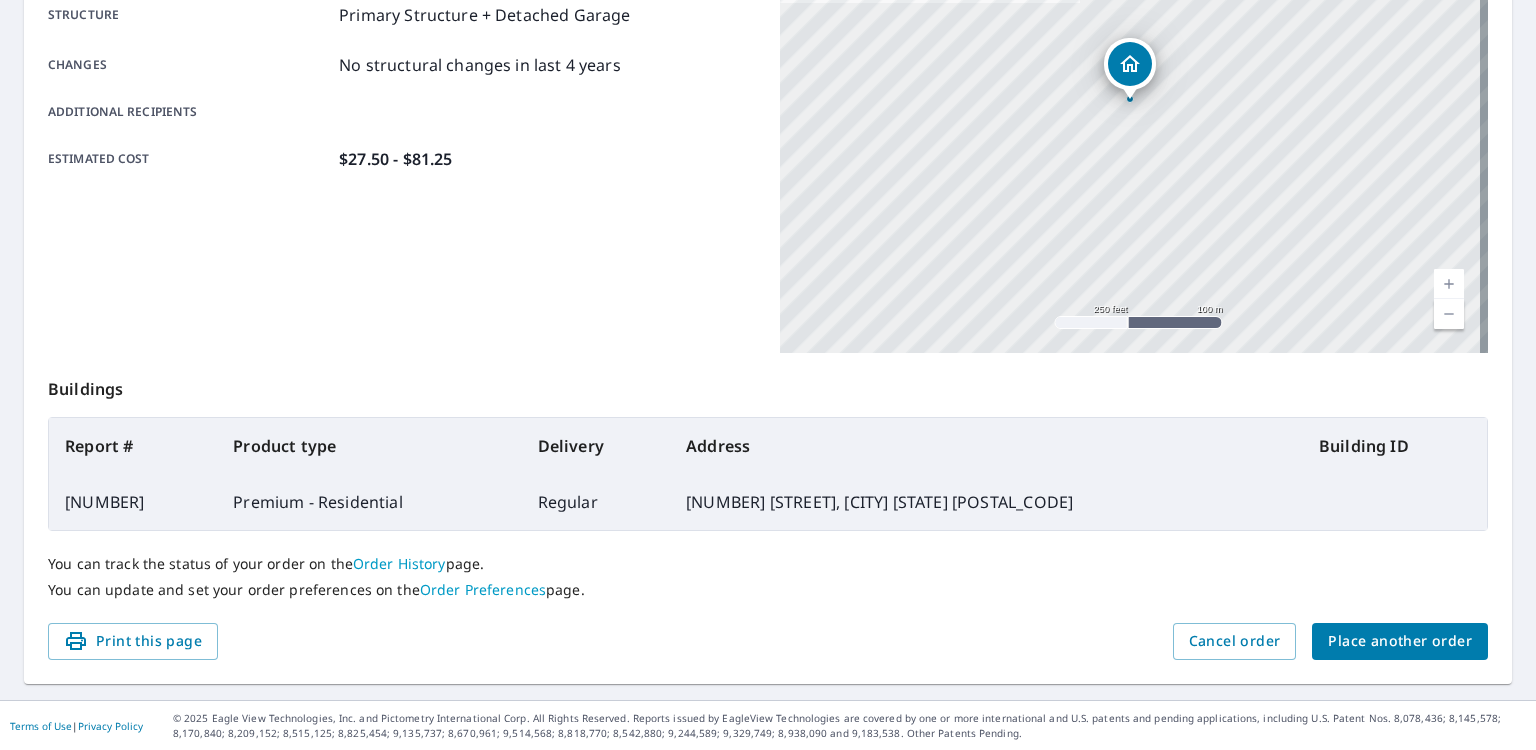scroll, scrollTop: 426, scrollLeft: 0, axis: vertical 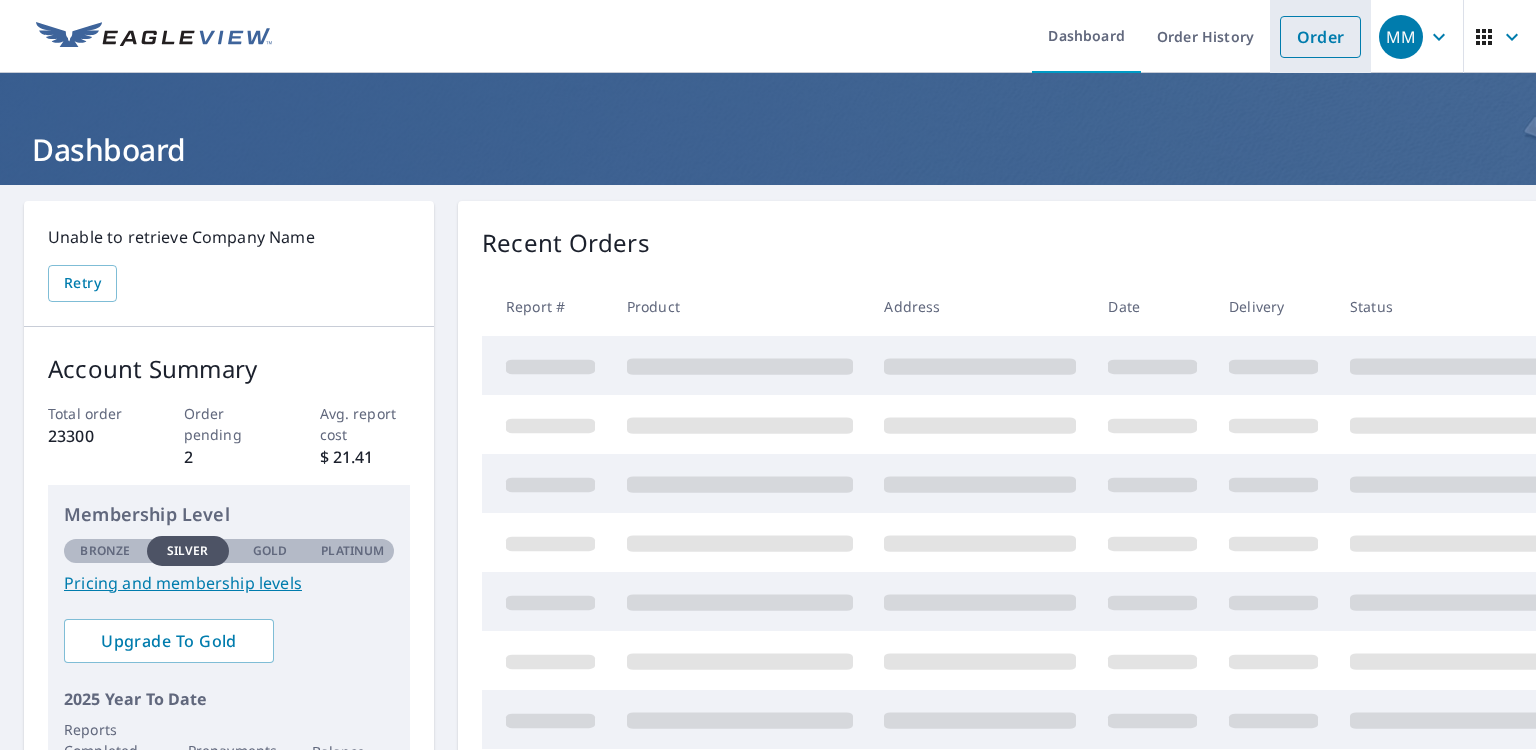click on "Order" at bounding box center [1320, 37] 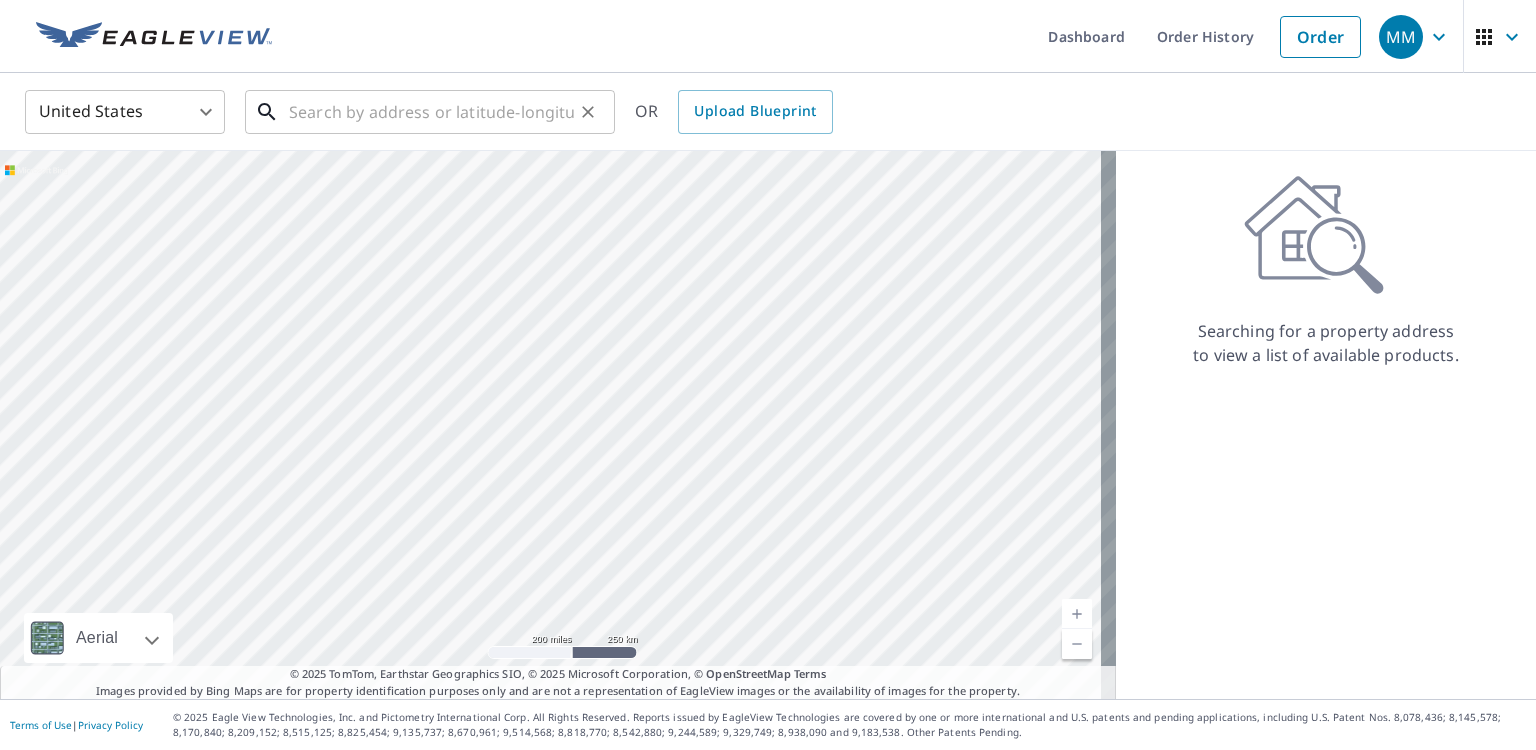 click at bounding box center (431, 112) 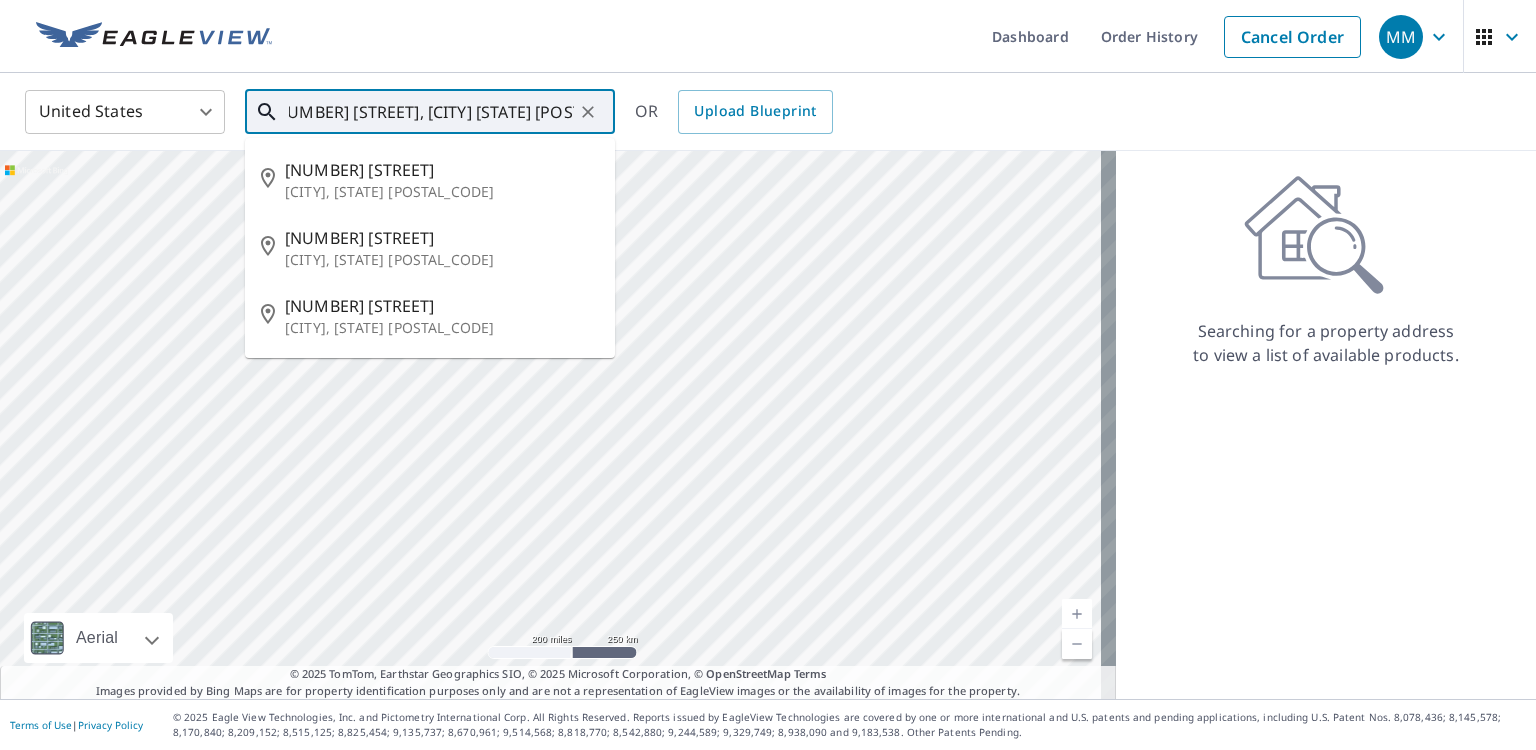 scroll, scrollTop: 0, scrollLeft: 28, axis: horizontal 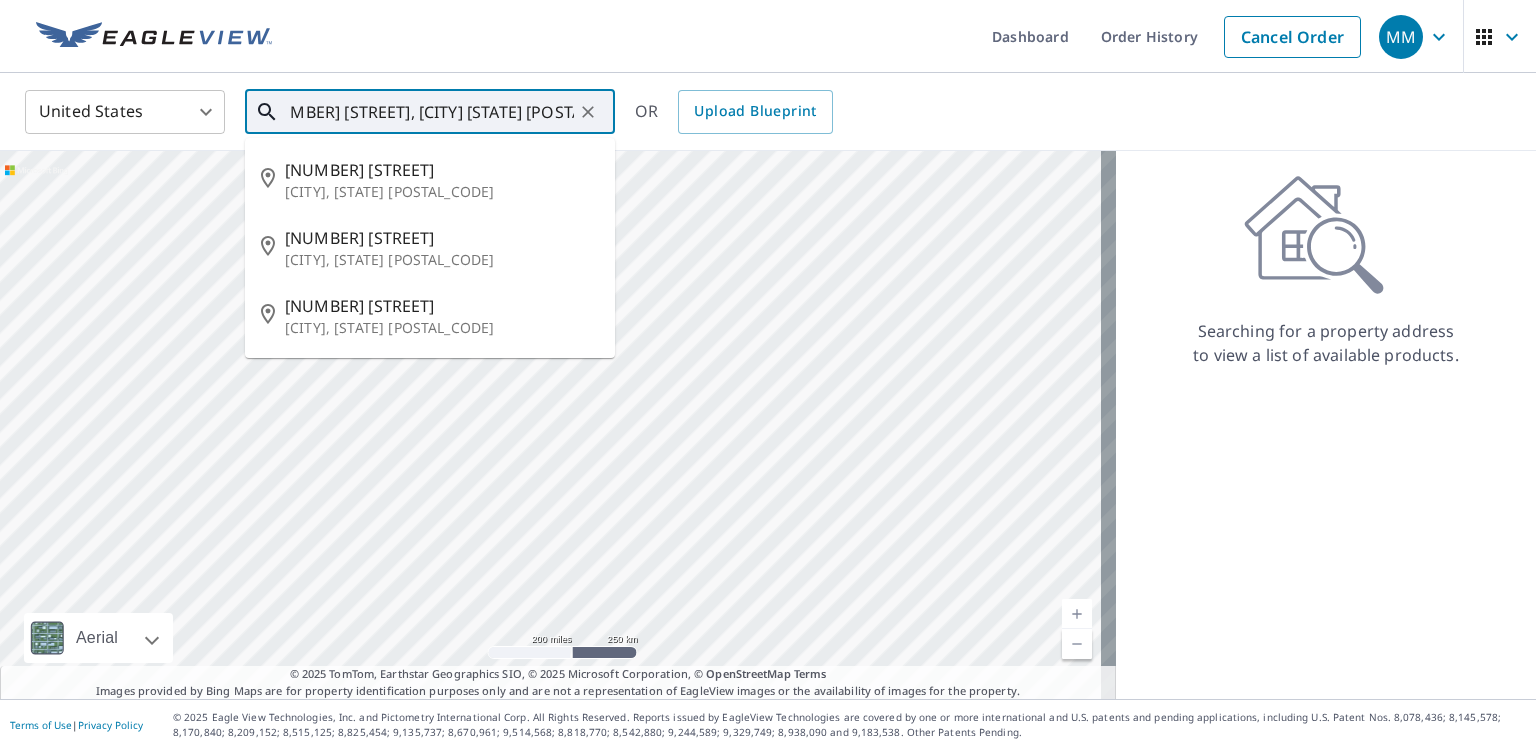 type on "23300 harper ave port charlotte, fl 33980" 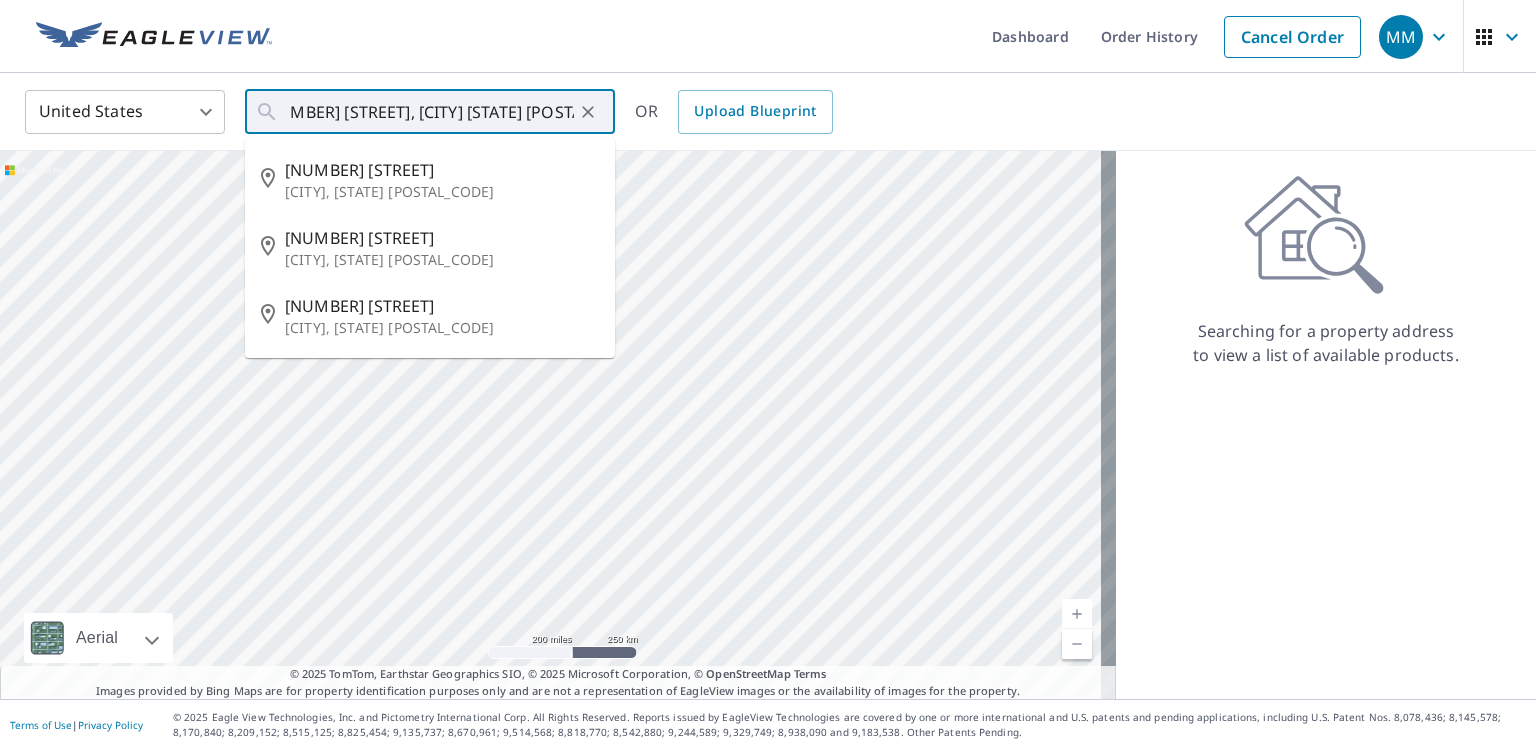scroll, scrollTop: 0, scrollLeft: 0, axis: both 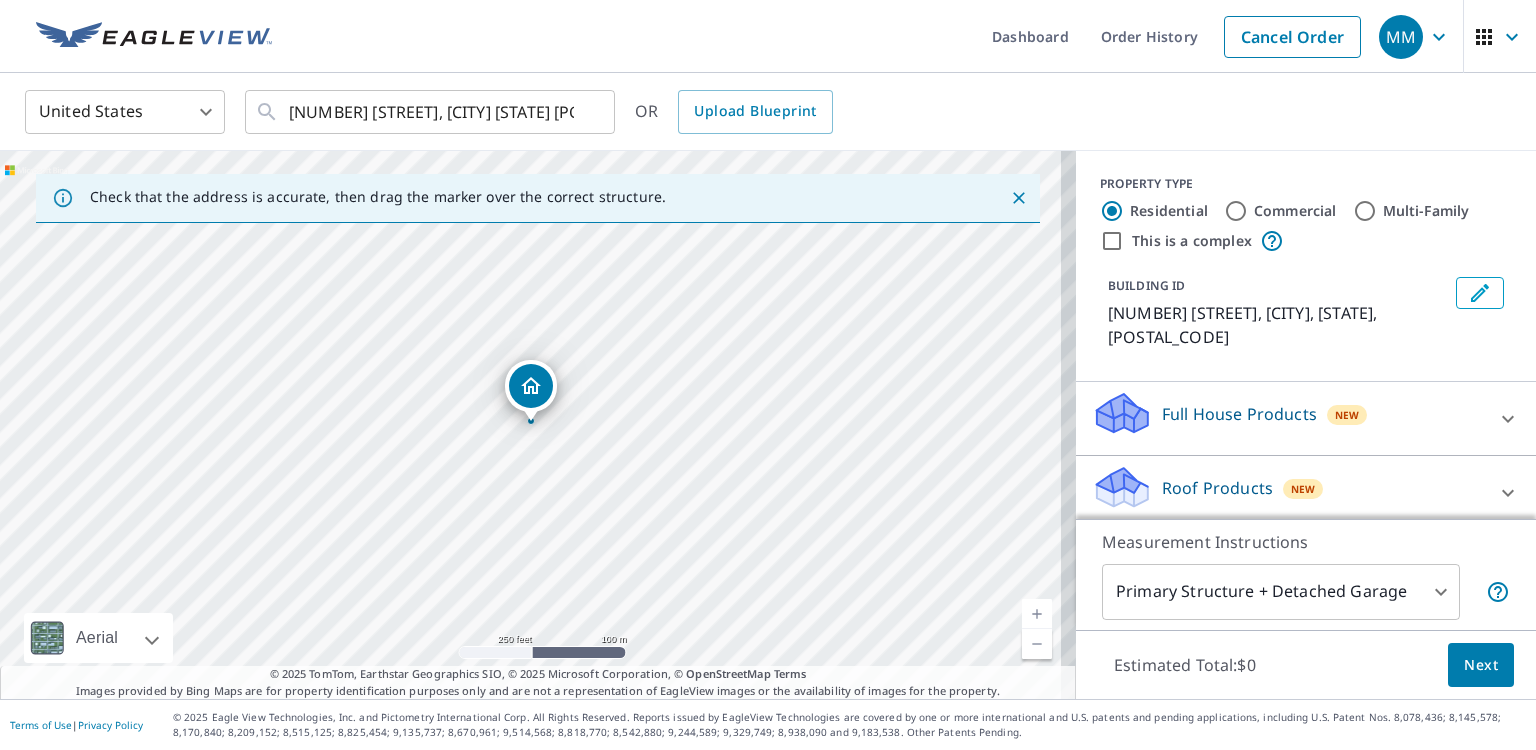 click 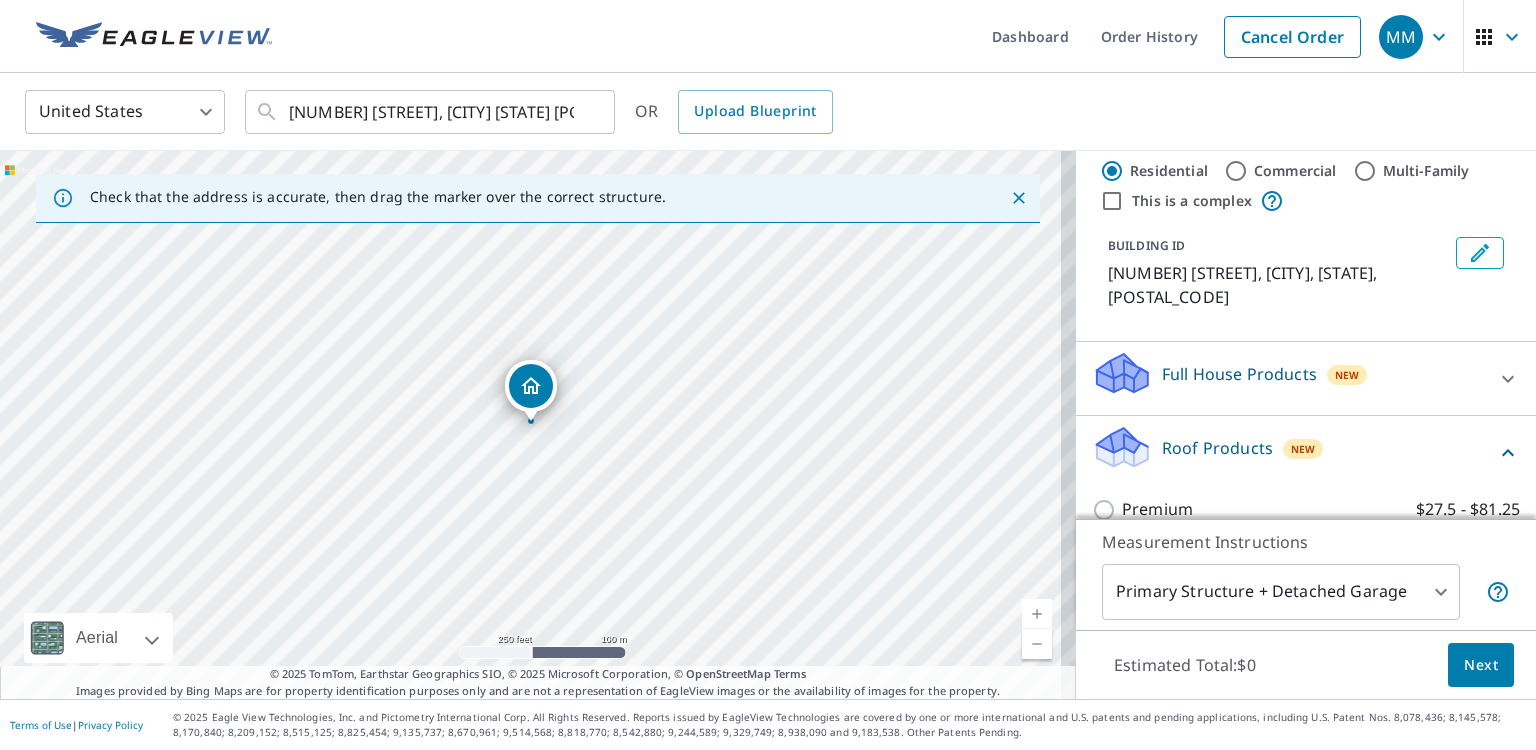 scroll, scrollTop: 80, scrollLeft: 0, axis: vertical 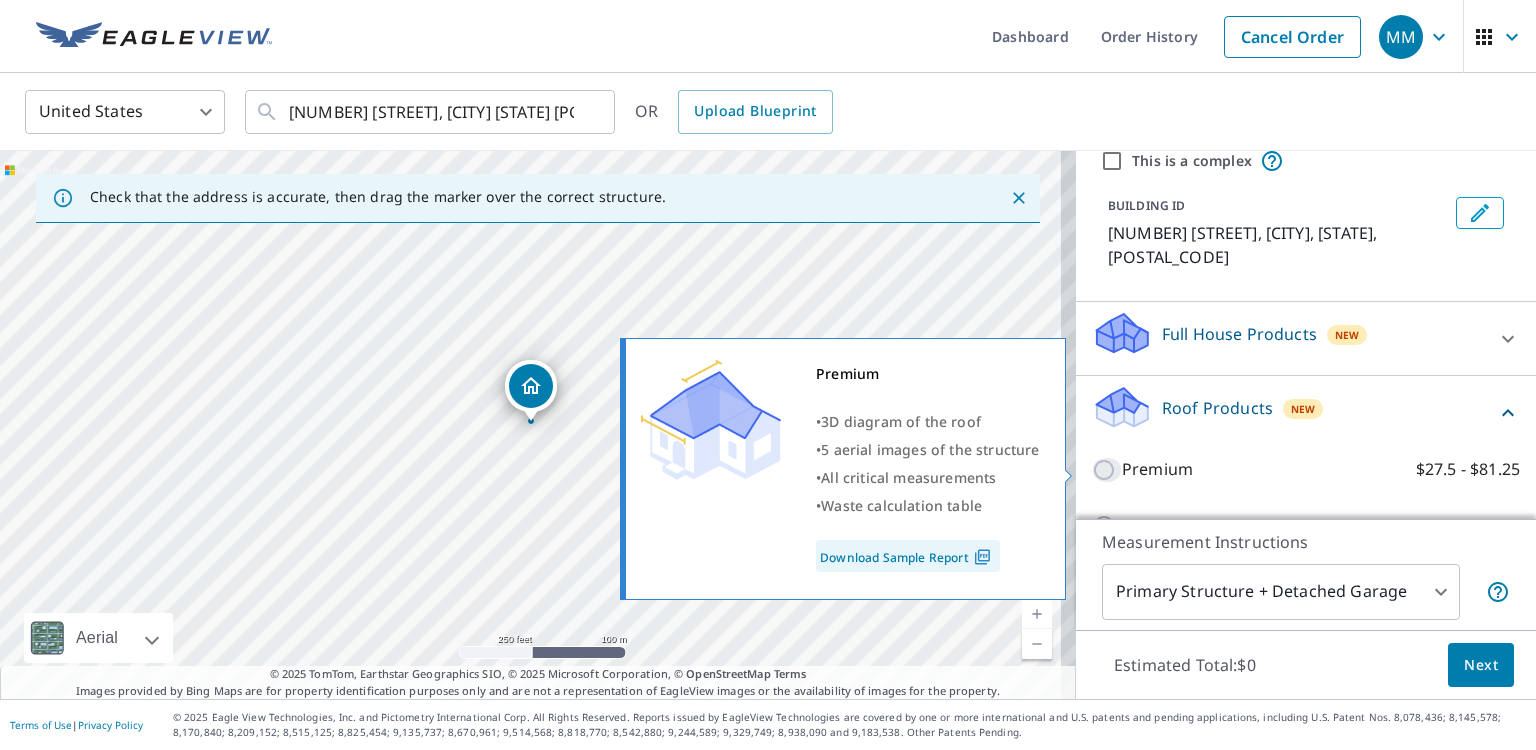 click on "Premium $27.5 - $81.25" at bounding box center (1107, 470) 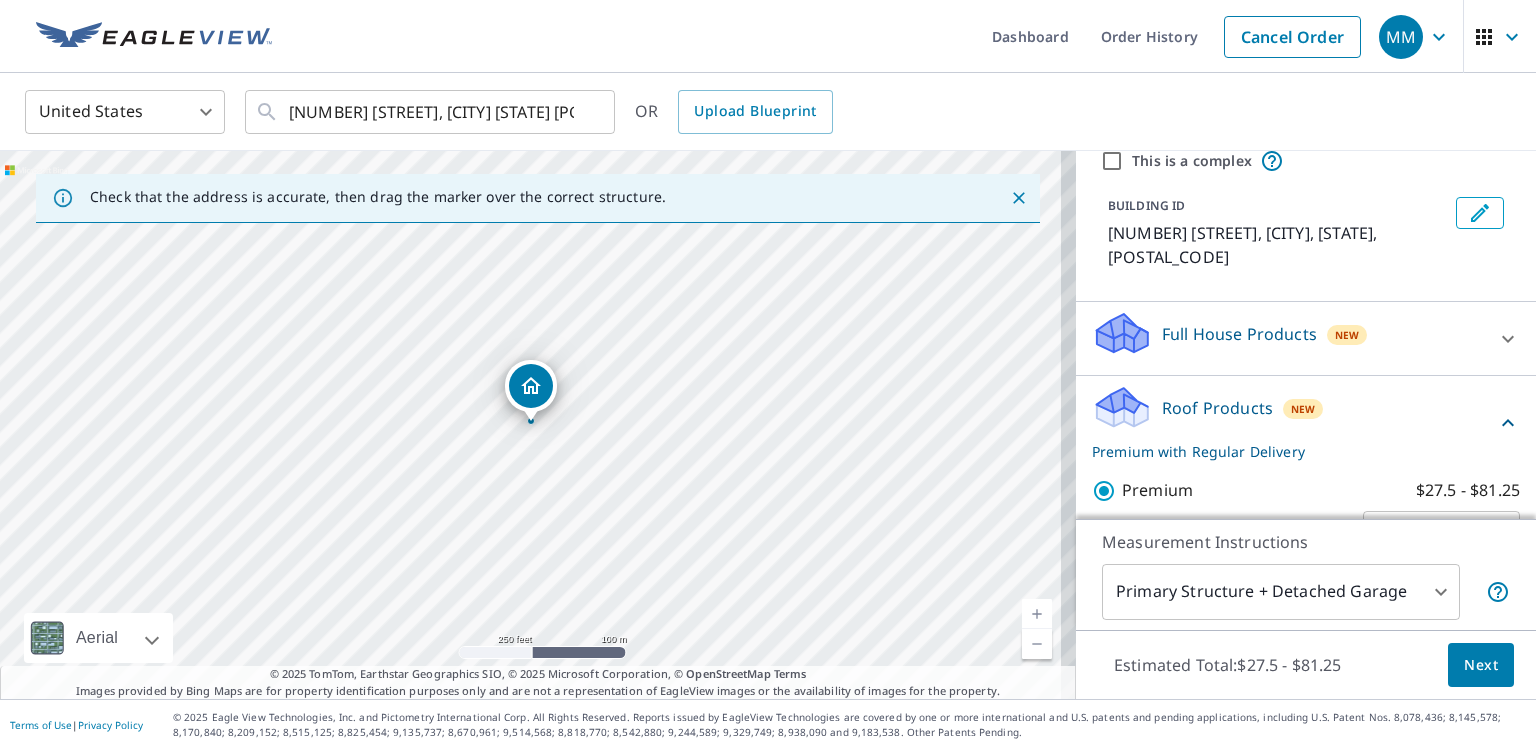 click on "Next" at bounding box center (1481, 665) 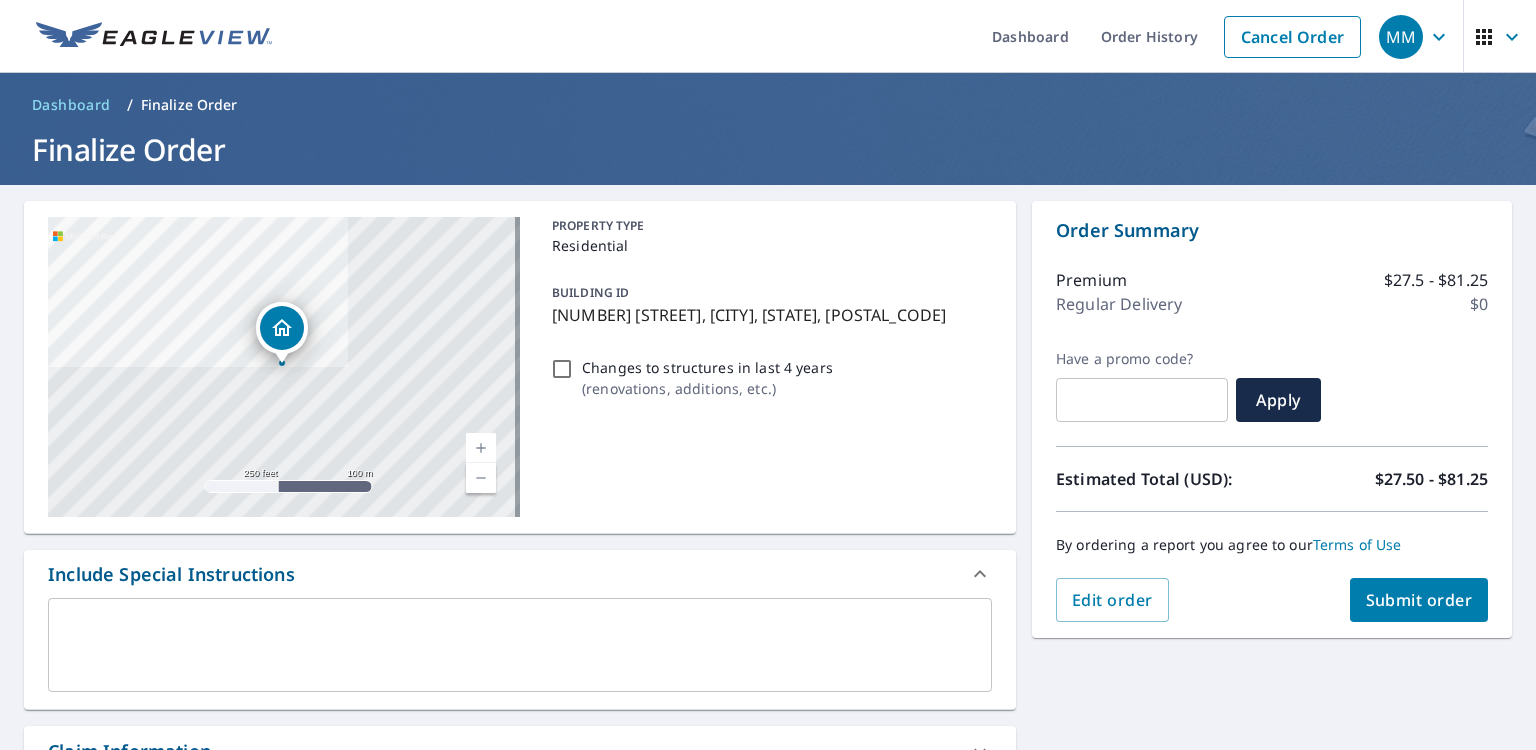 click on "Submit order" at bounding box center [1419, 600] 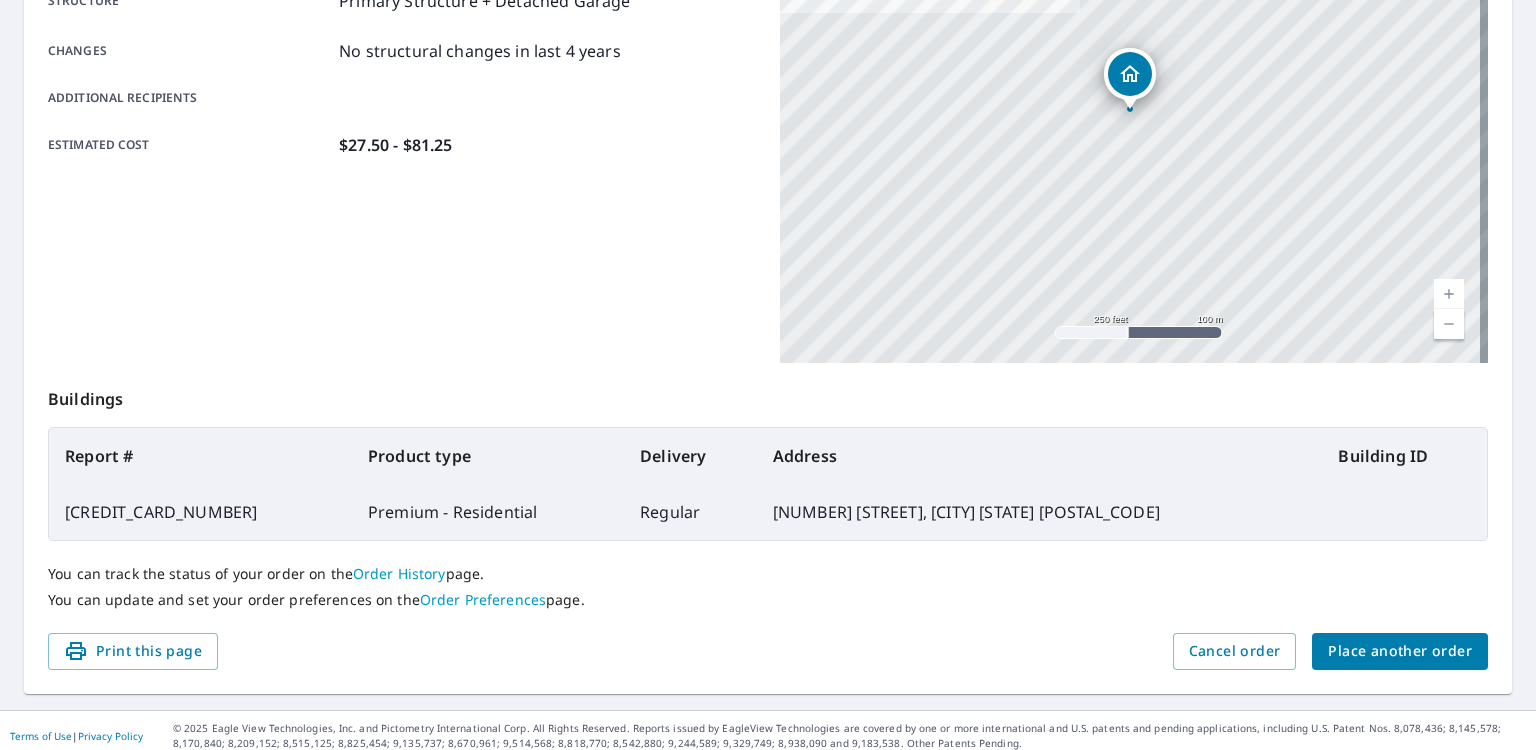 scroll, scrollTop: 426, scrollLeft: 0, axis: vertical 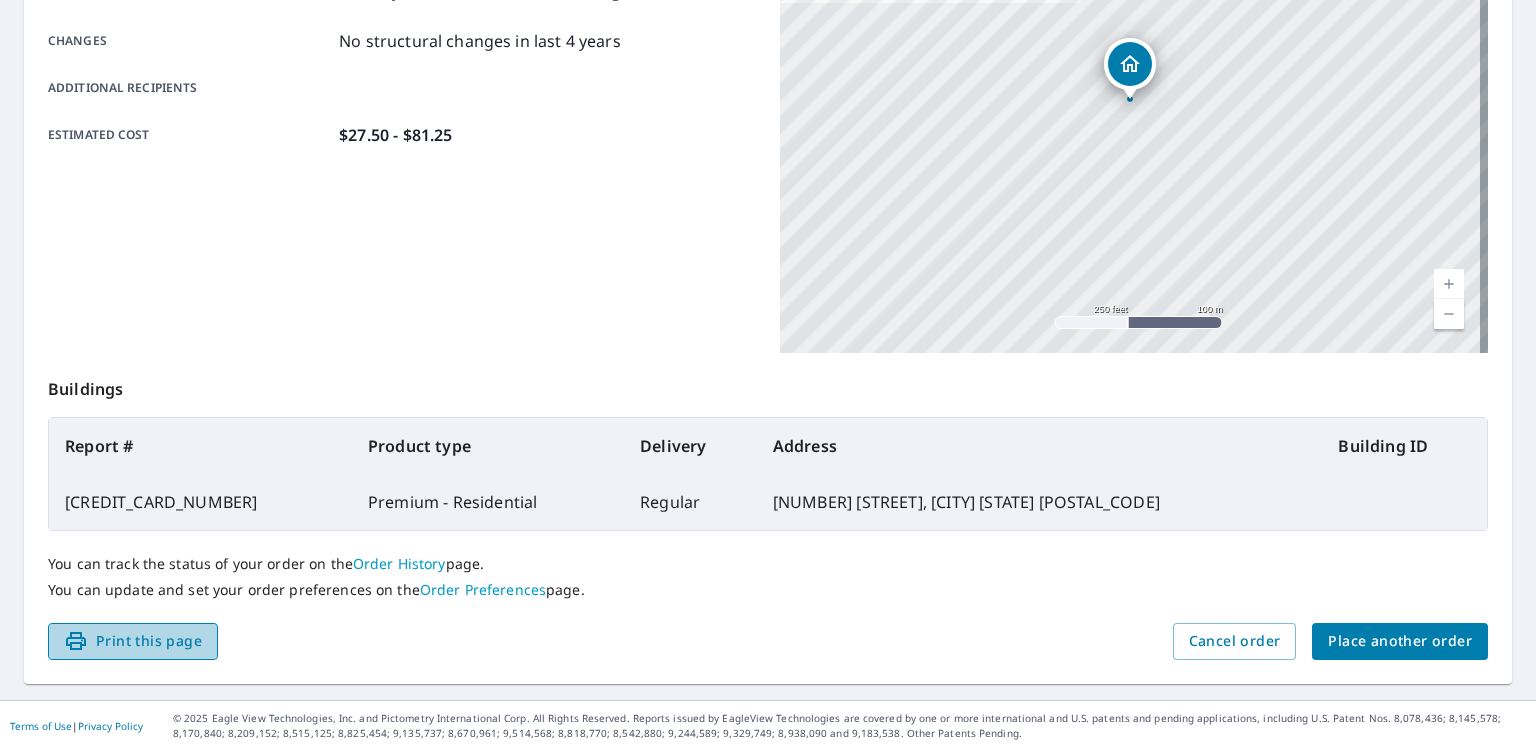 click on "Print this page" at bounding box center [133, 641] 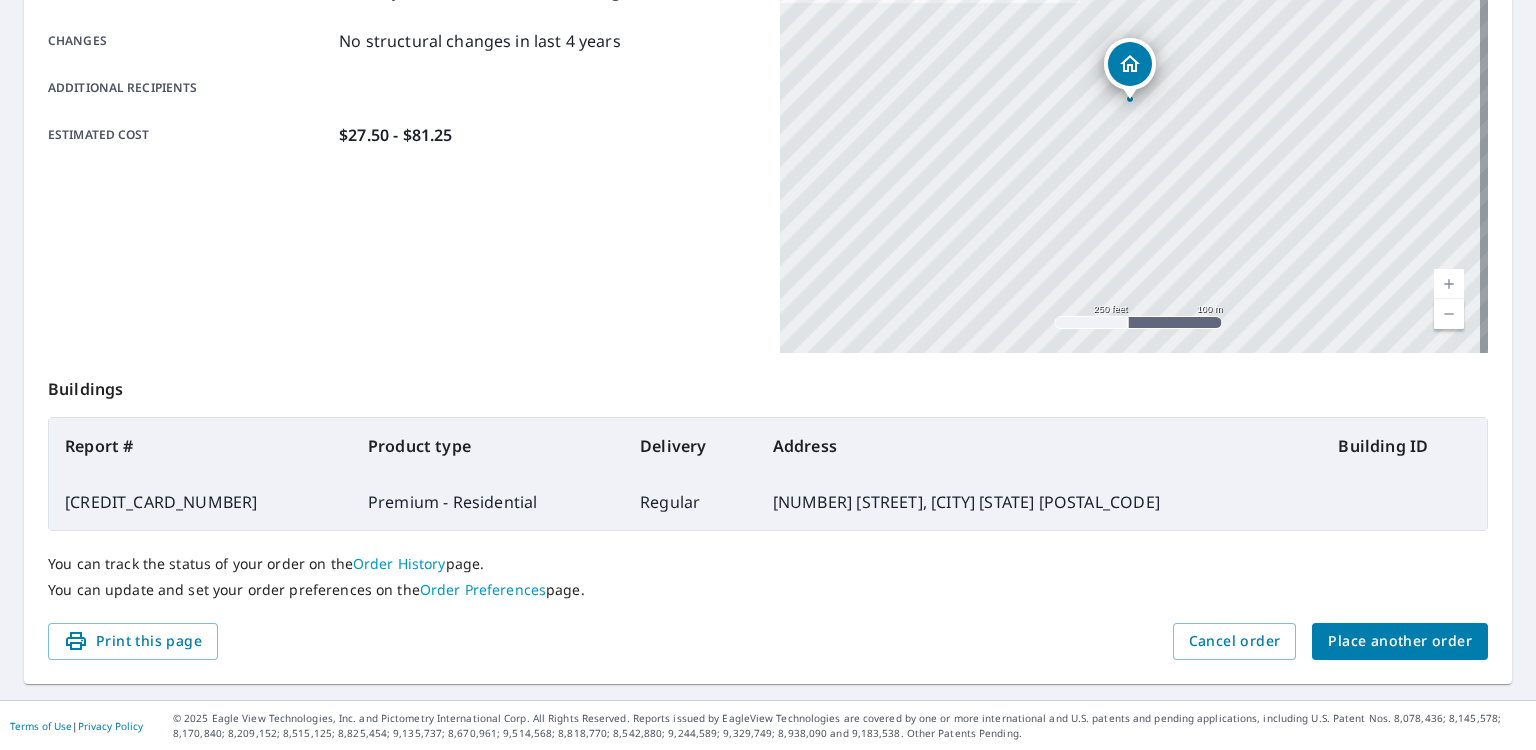 scroll, scrollTop: 426, scrollLeft: 0, axis: vertical 